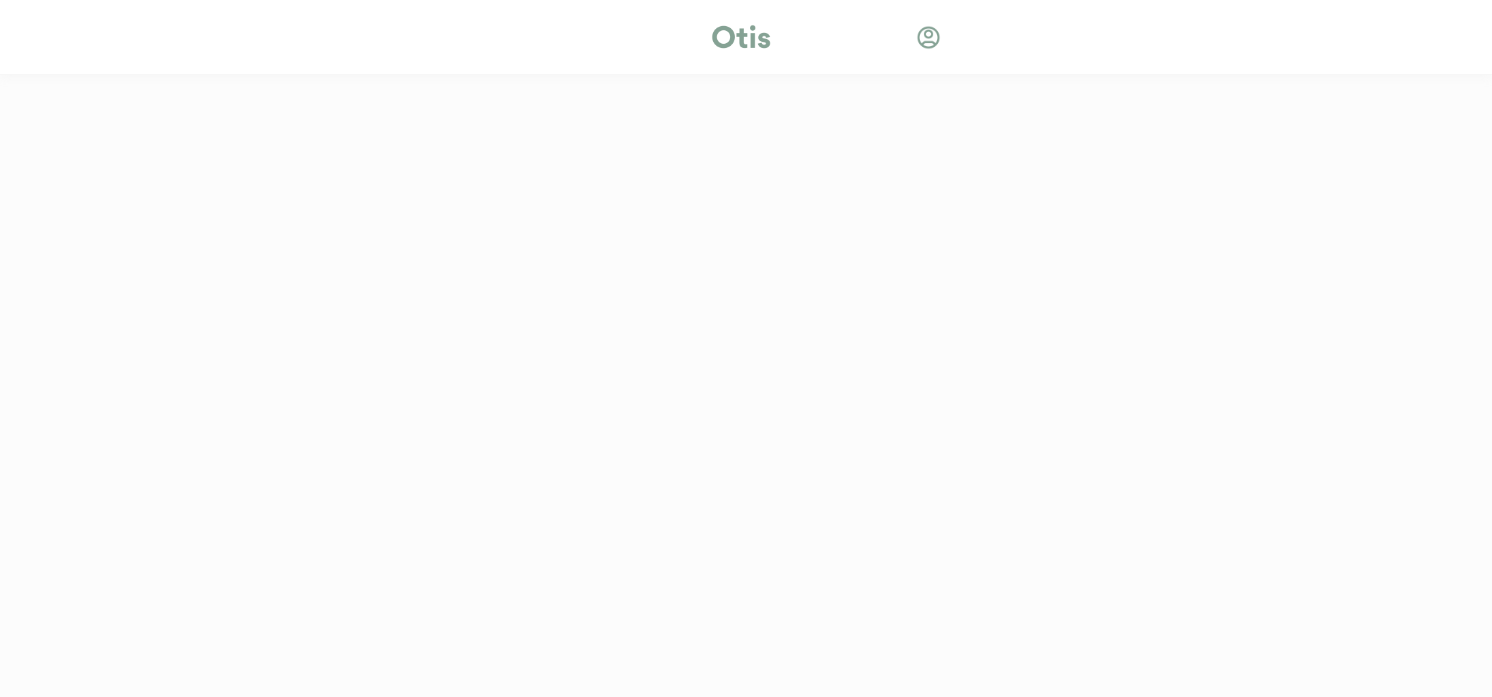 scroll, scrollTop: 0, scrollLeft: 0, axis: both 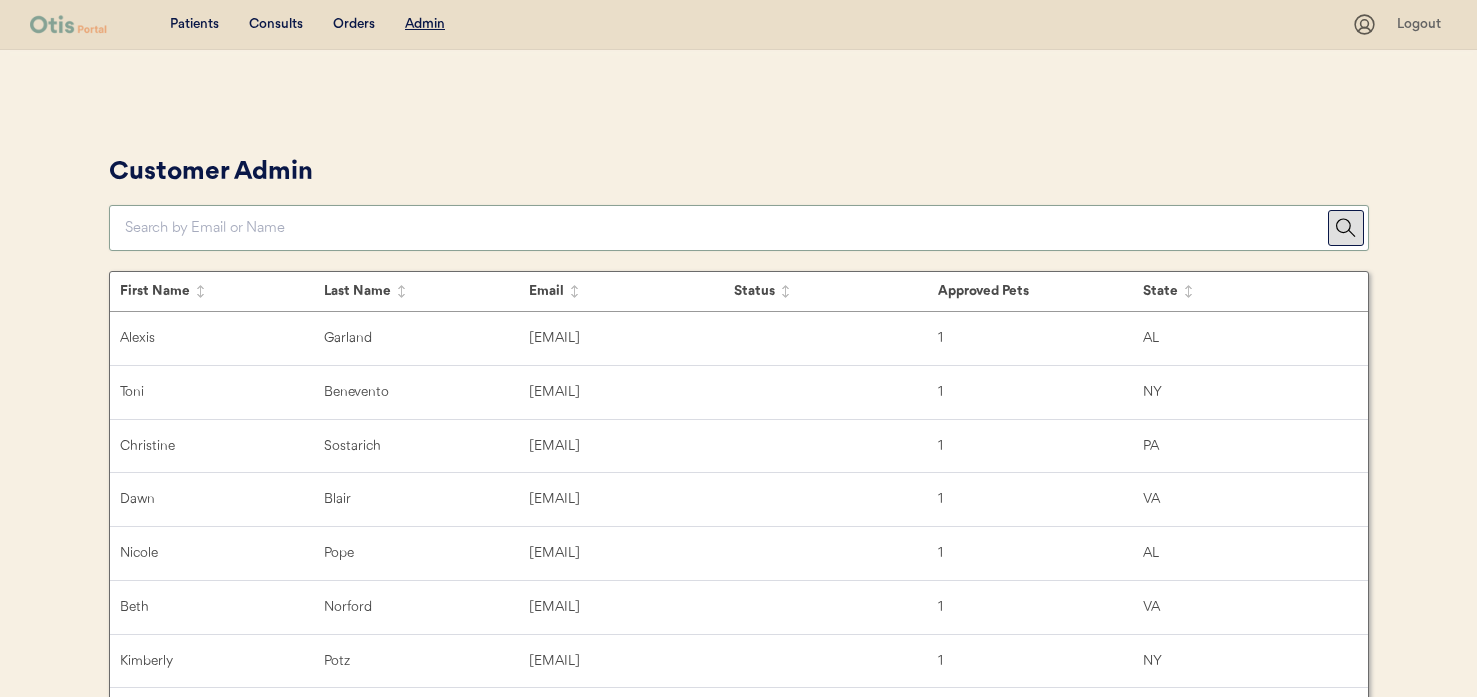click at bounding box center (726, 228) 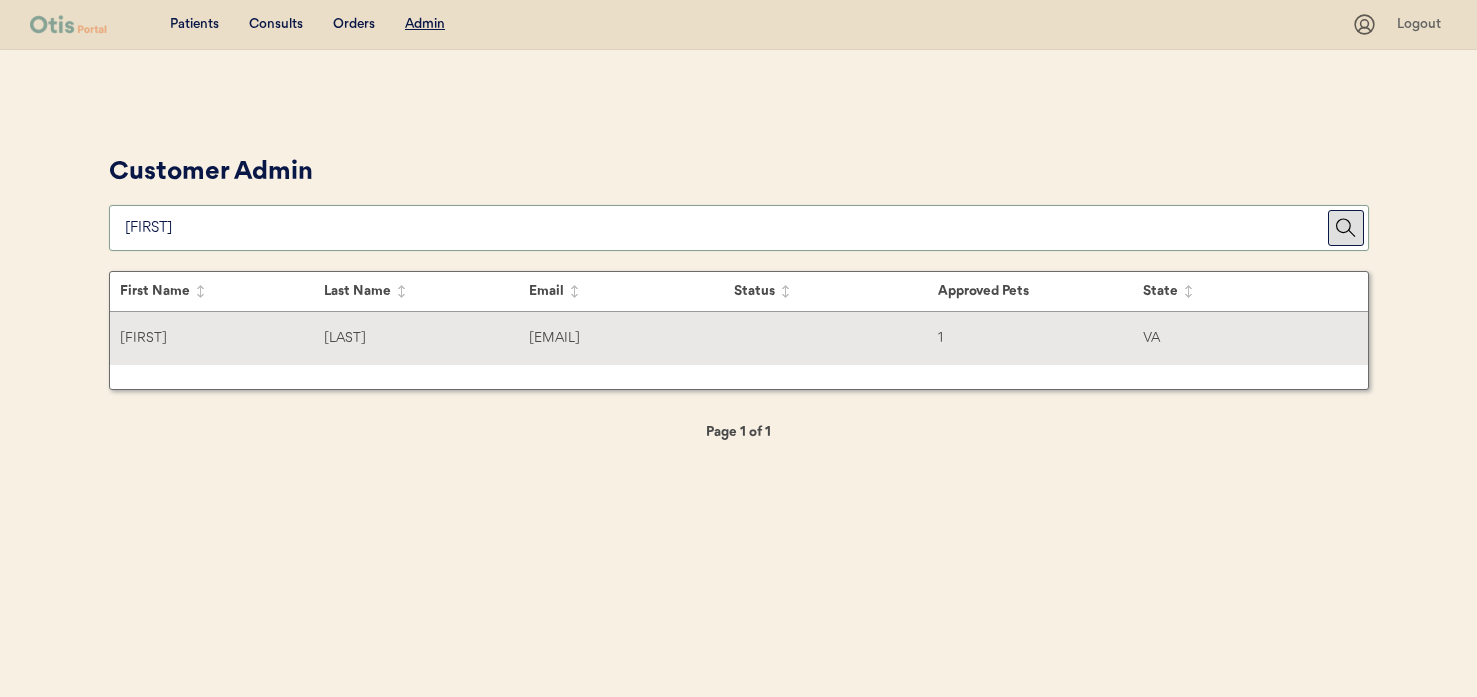type on "[FIRST]" 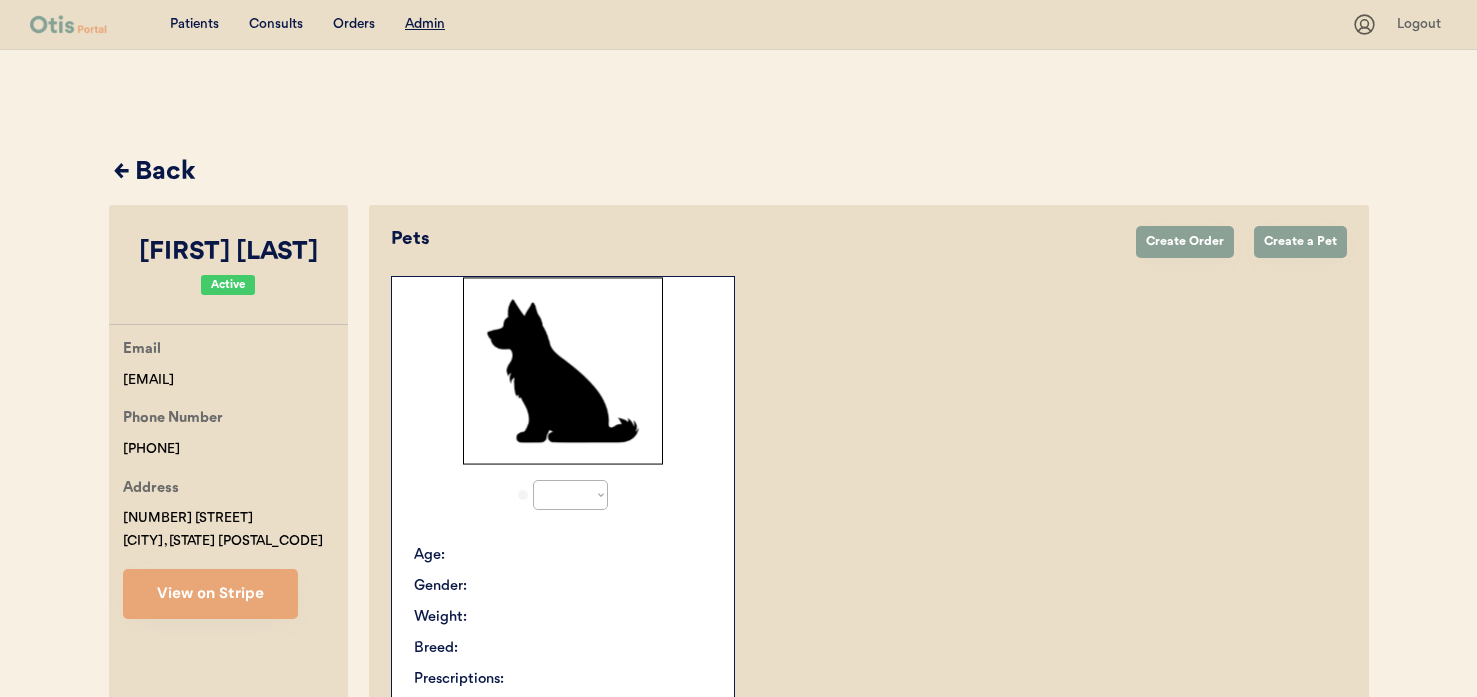 select on "true" 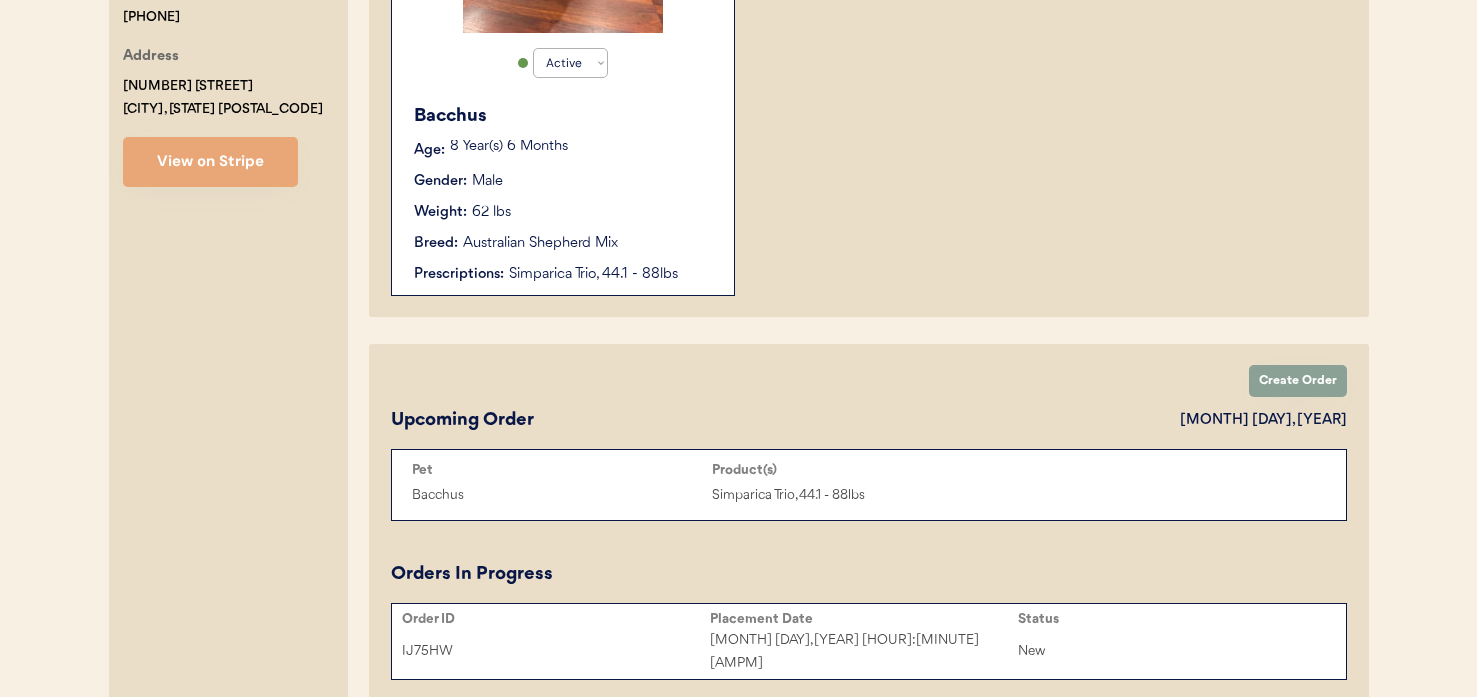 scroll, scrollTop: 229, scrollLeft: 0, axis: vertical 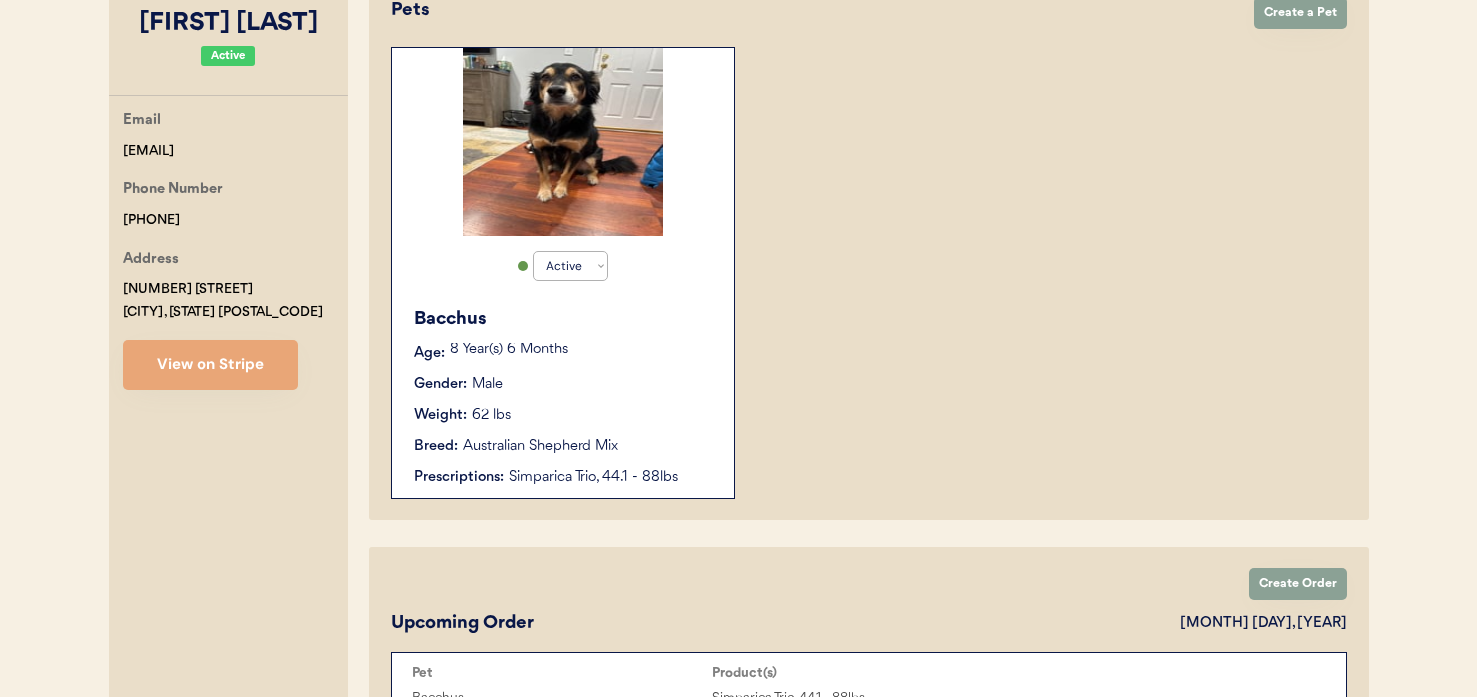 click on "Weight: 62 lbs" at bounding box center [564, 415] 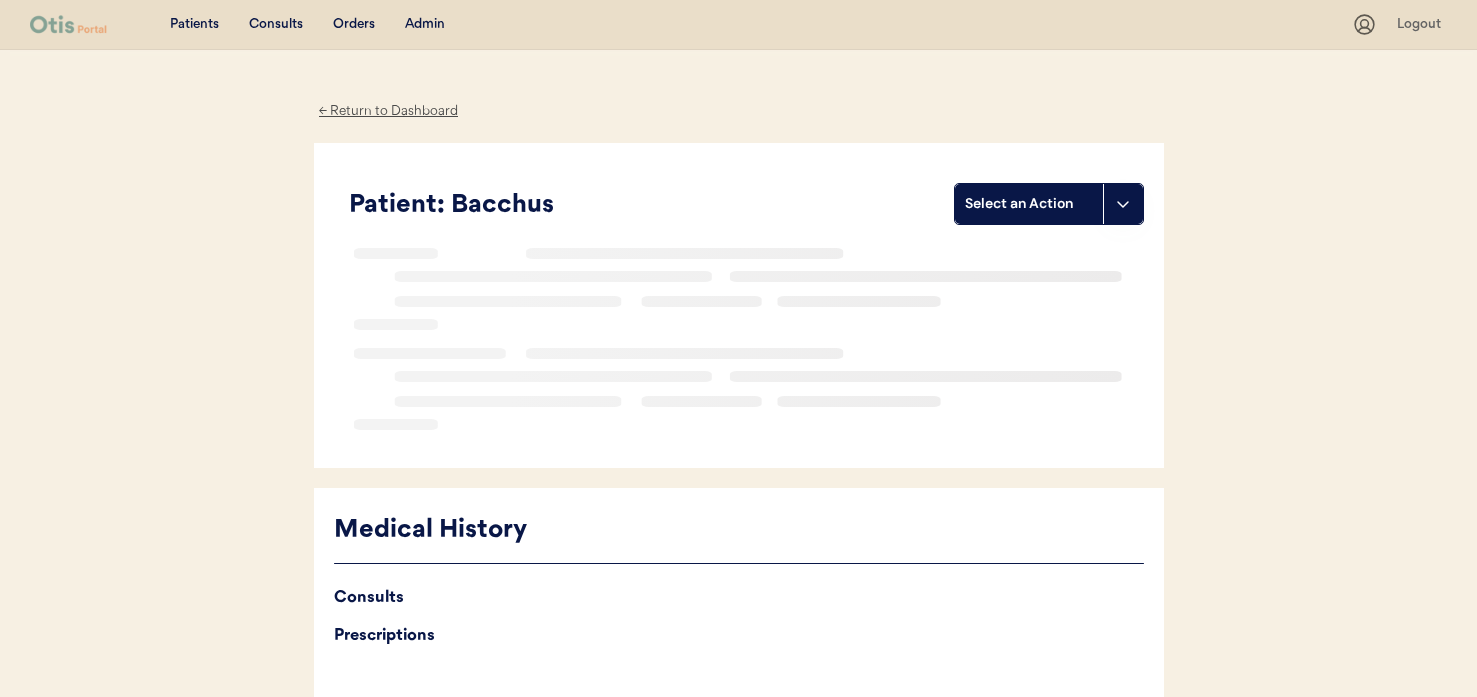 scroll, scrollTop: 0, scrollLeft: 0, axis: both 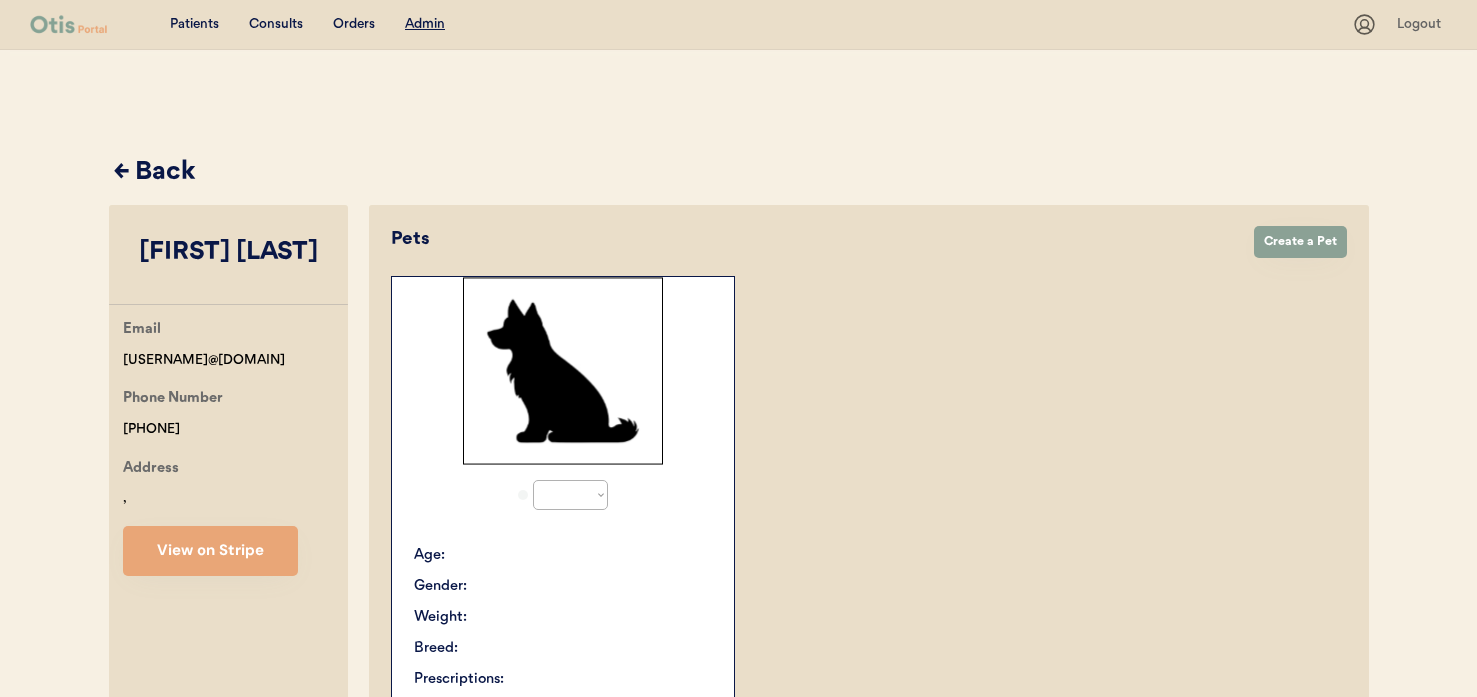 select on "true" 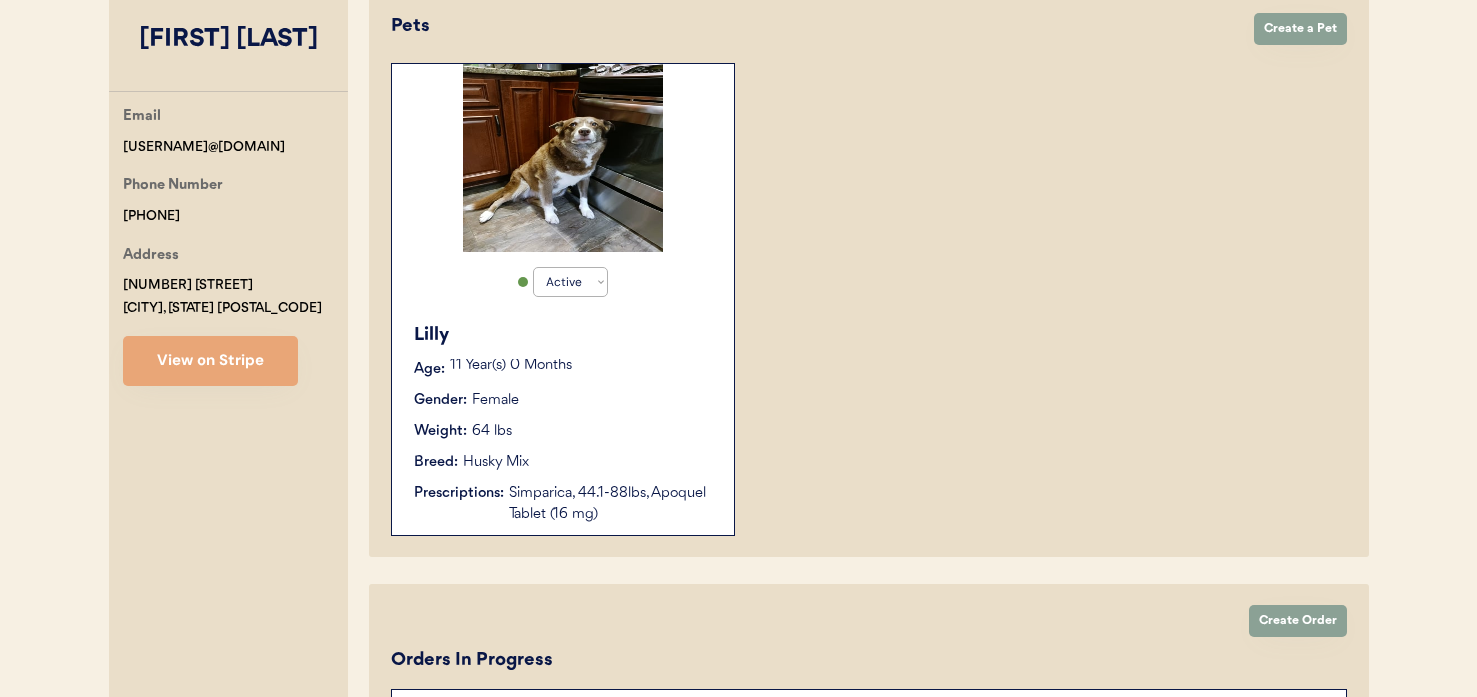 scroll, scrollTop: 209, scrollLeft: 0, axis: vertical 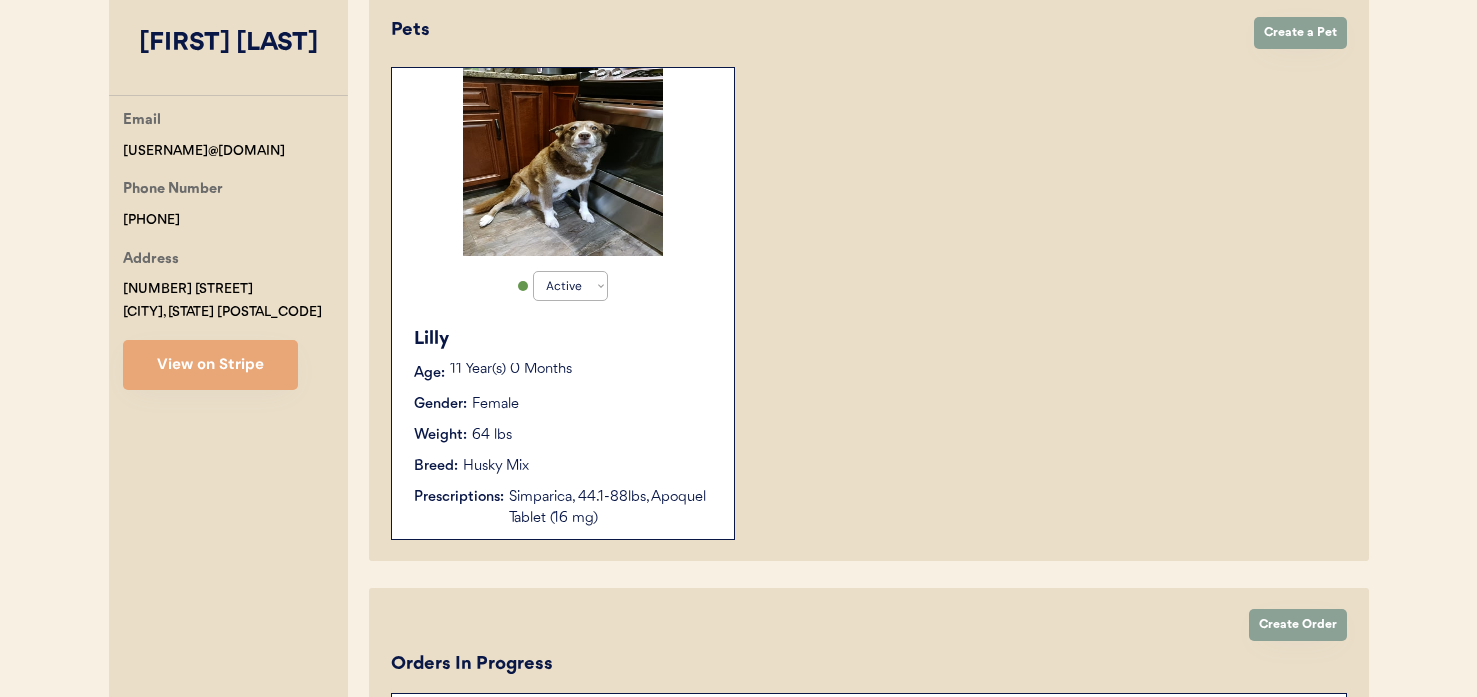 click on "Lilly" at bounding box center (564, 339) 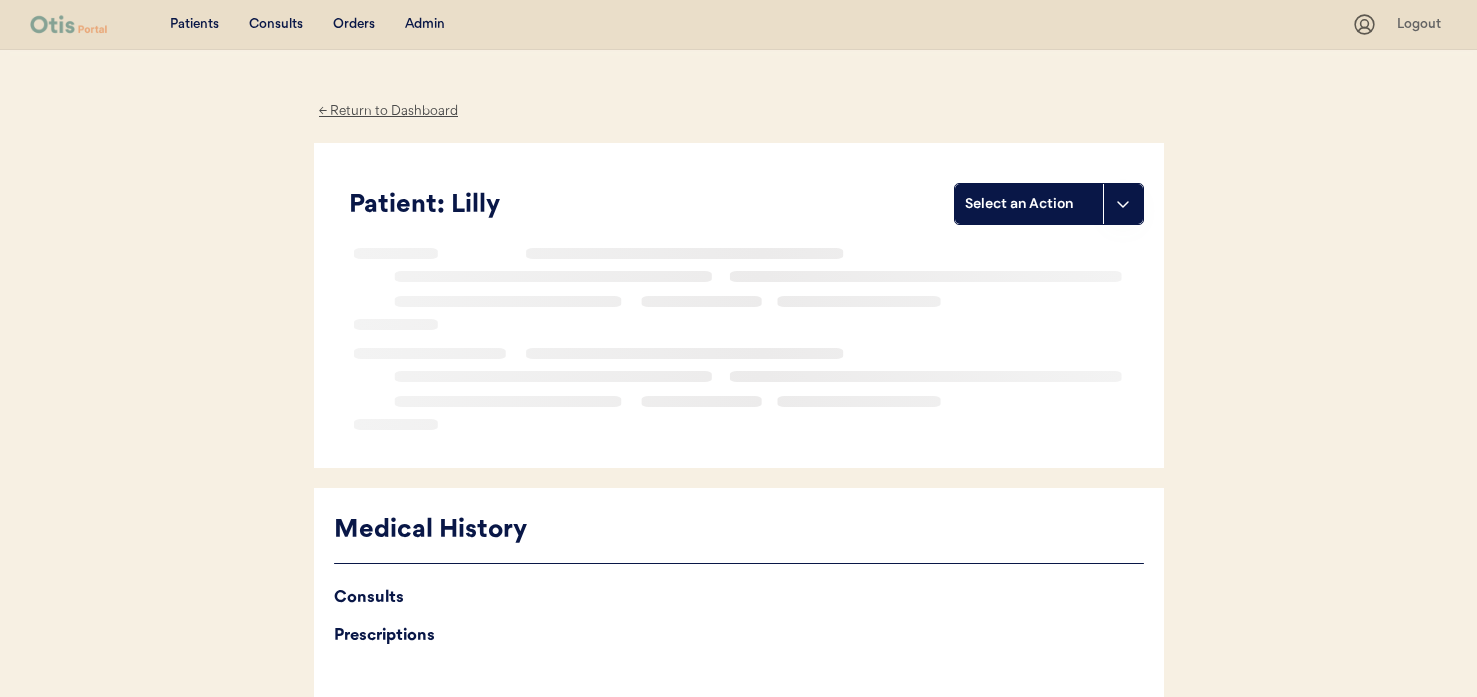 scroll, scrollTop: 0, scrollLeft: 0, axis: both 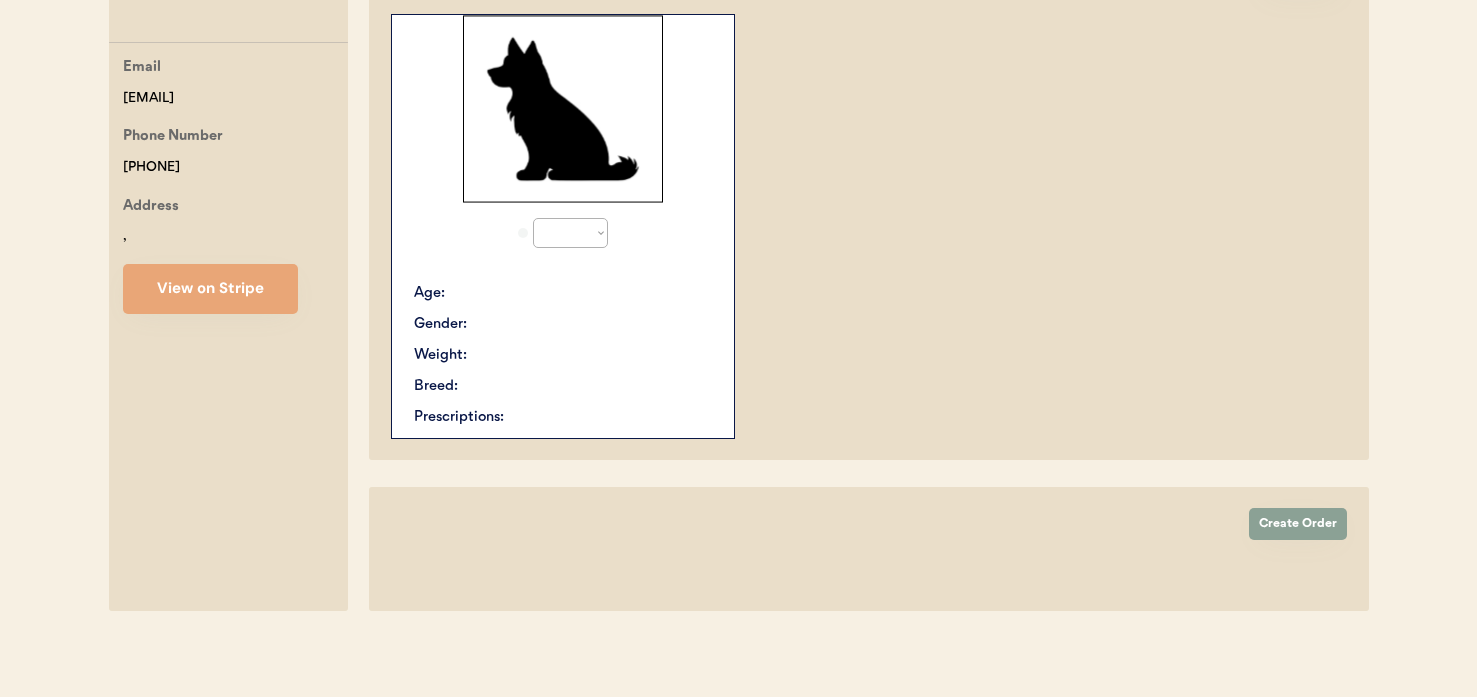 select on "true" 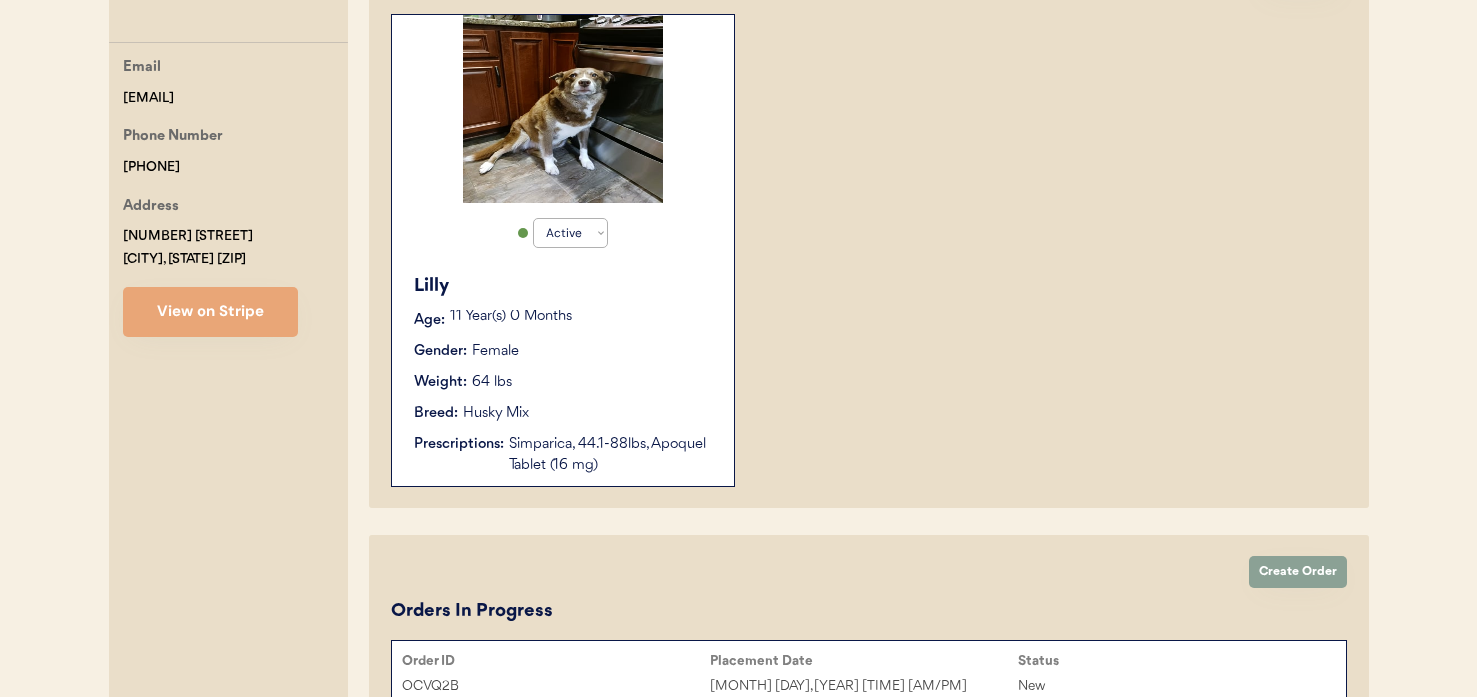 scroll, scrollTop: 369, scrollLeft: 0, axis: vertical 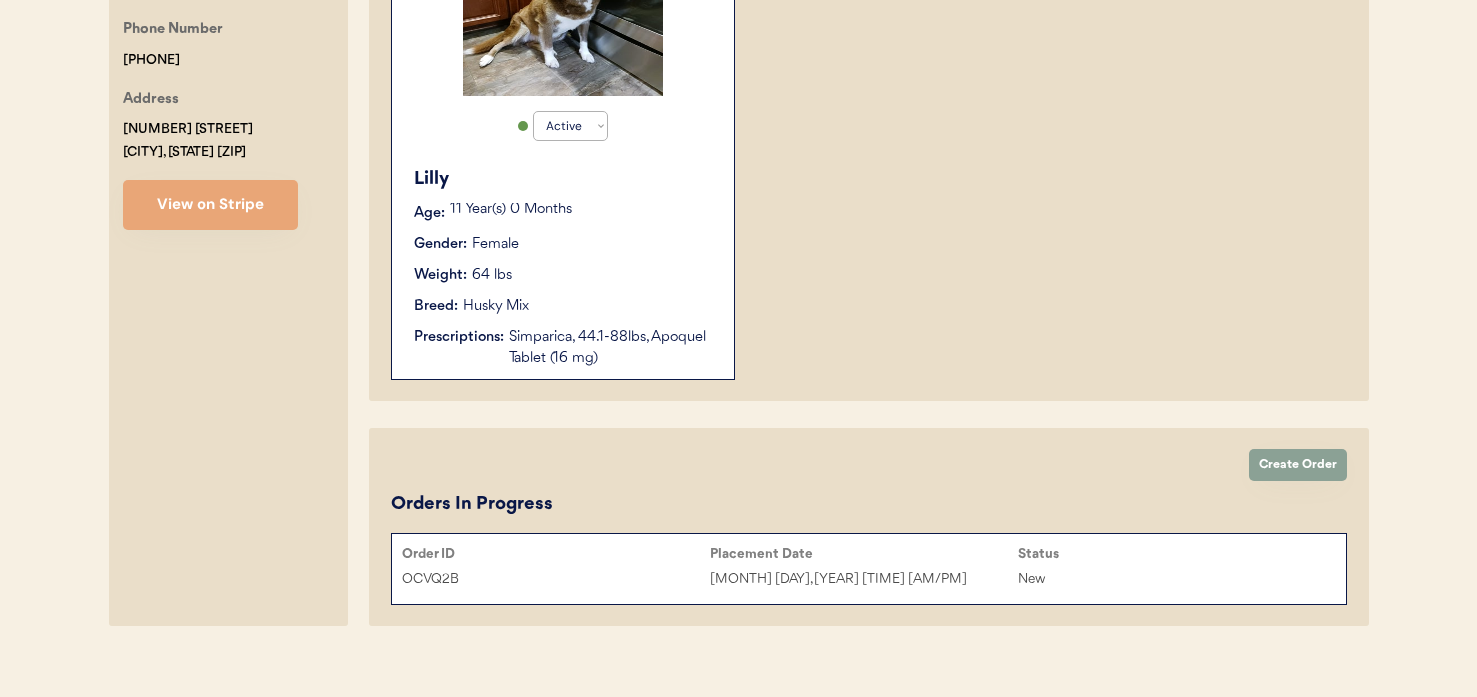 click on "[ALPHANUMERIC] [MONTH] [DAY], [YEAR] [TIME] [AM/PM]" at bounding box center (869, 579) 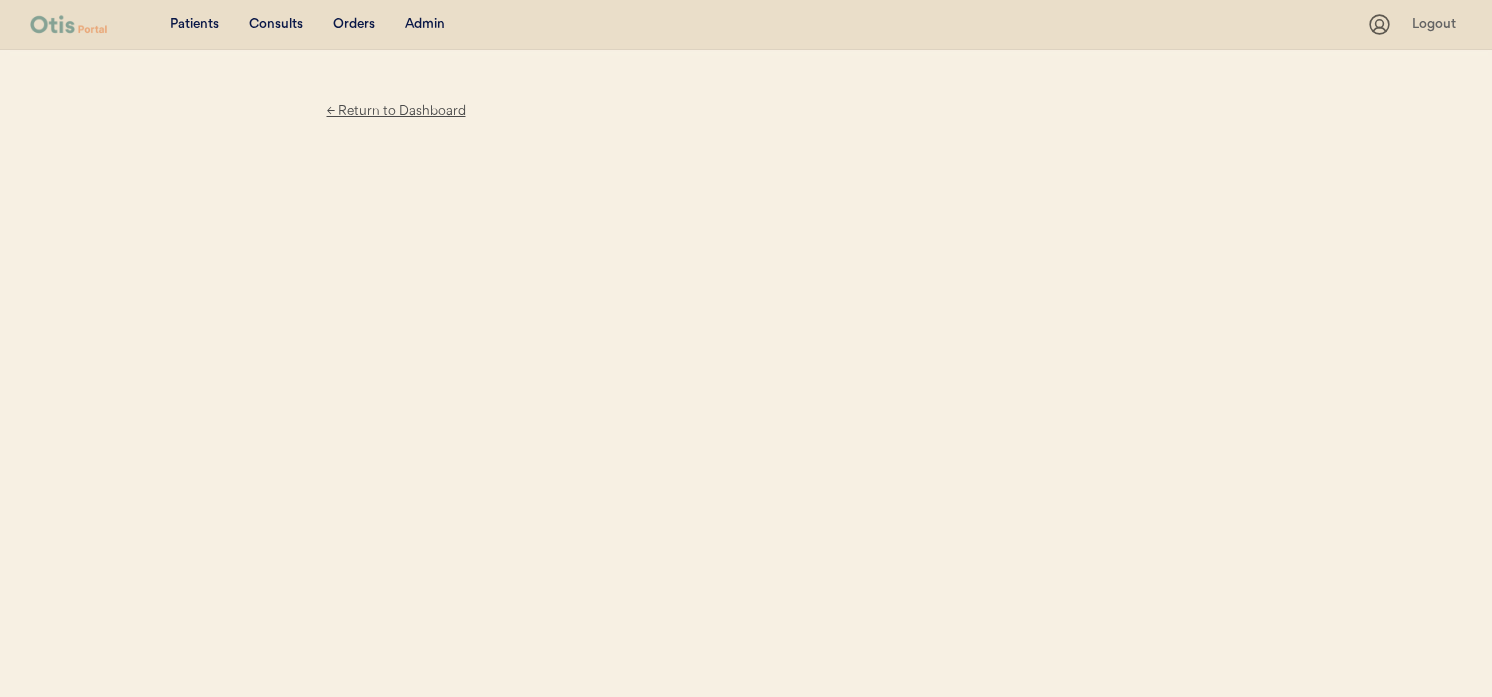 scroll, scrollTop: 0, scrollLeft: 0, axis: both 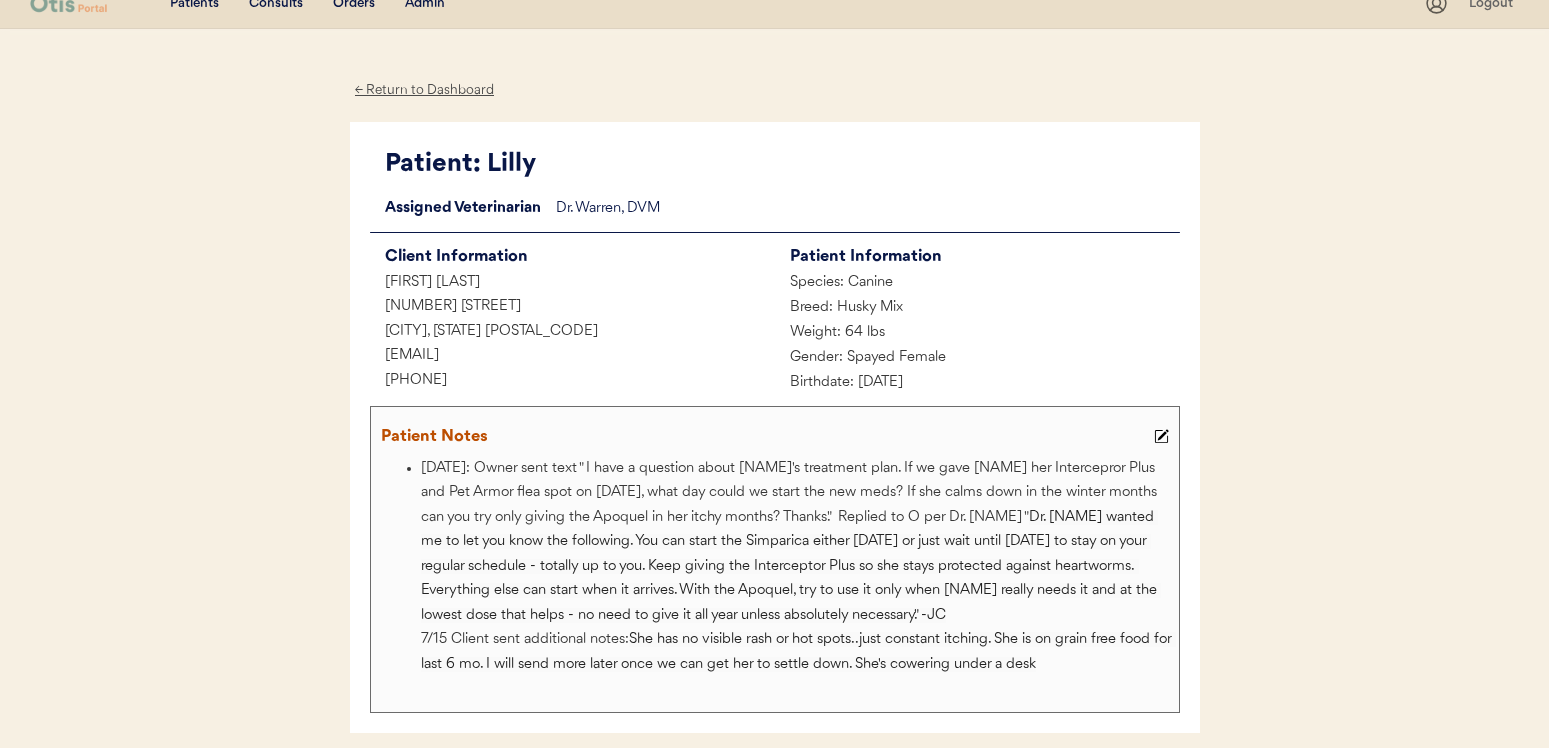 click on "← Return to Dashboard" at bounding box center (425, 90) 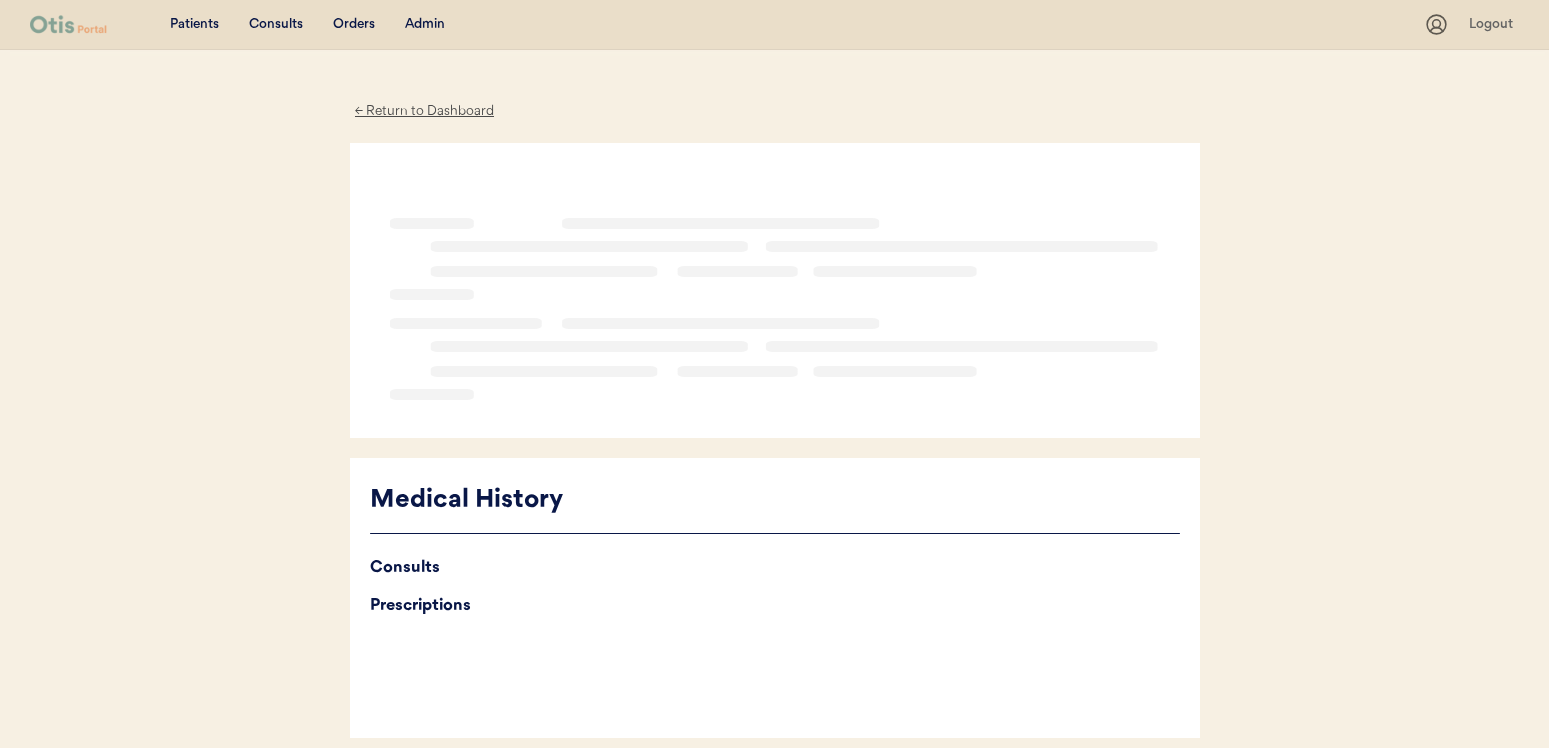 scroll, scrollTop: 21, scrollLeft: 0, axis: vertical 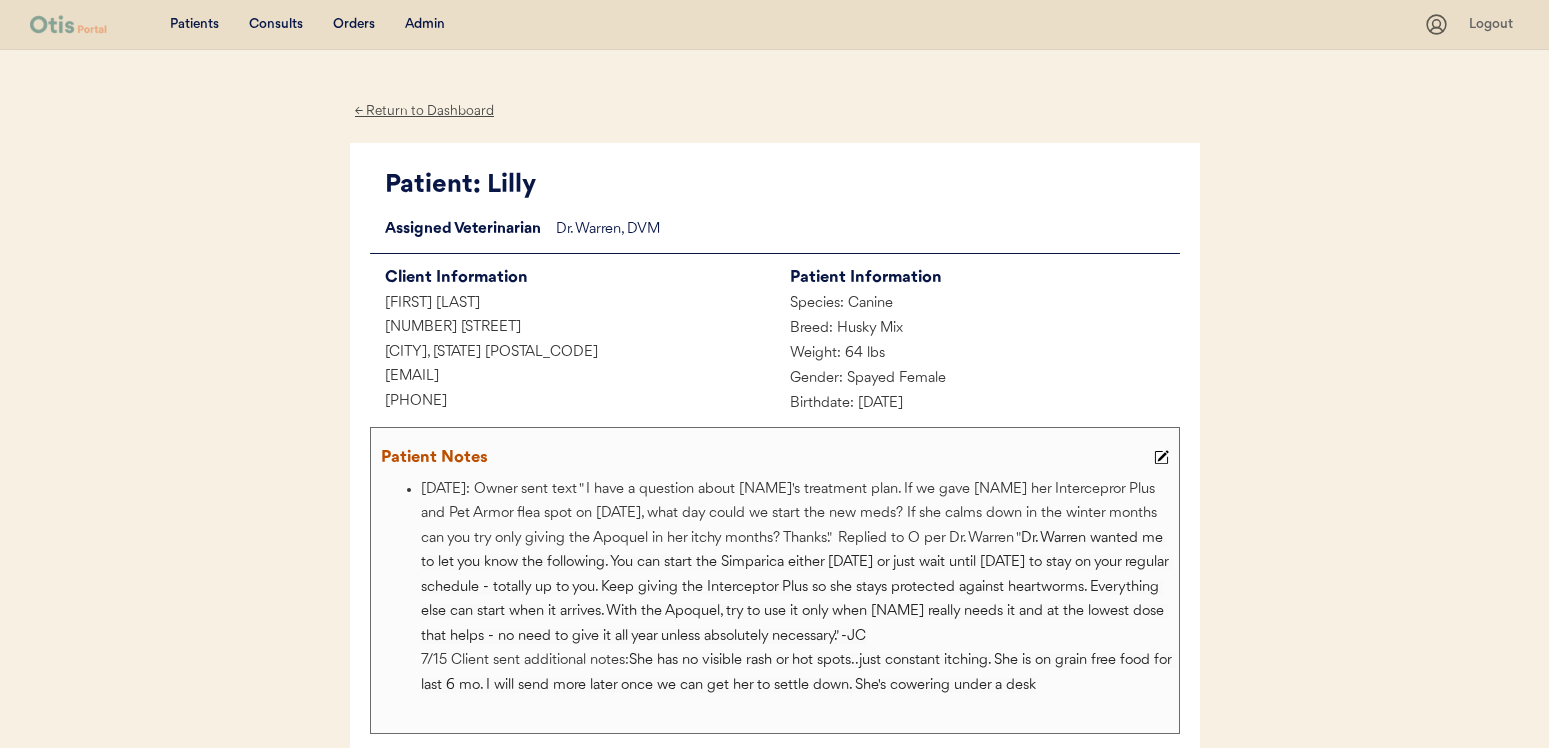 click on "← Return to Dashboard" at bounding box center [425, 111] 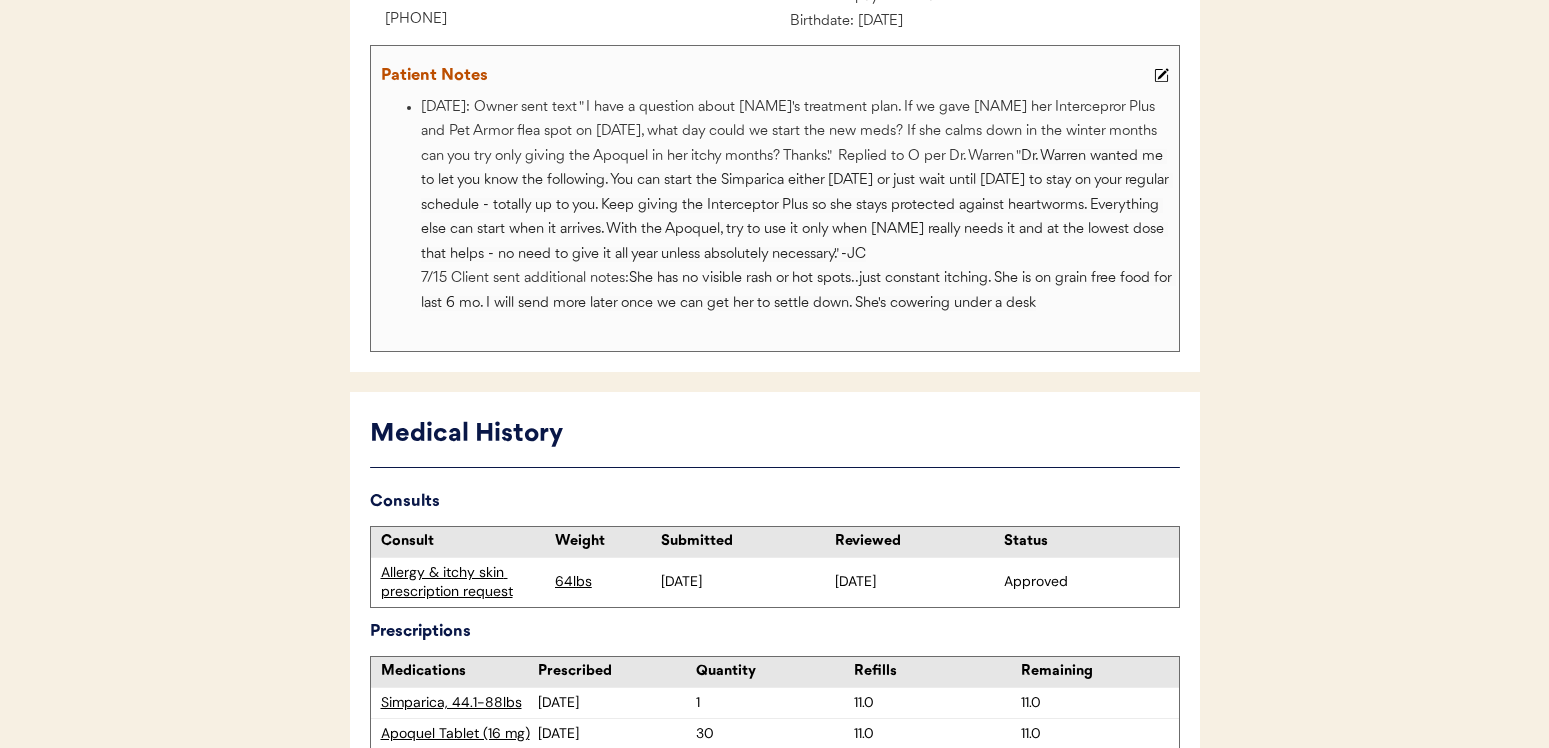 scroll, scrollTop: 0, scrollLeft: 0, axis: both 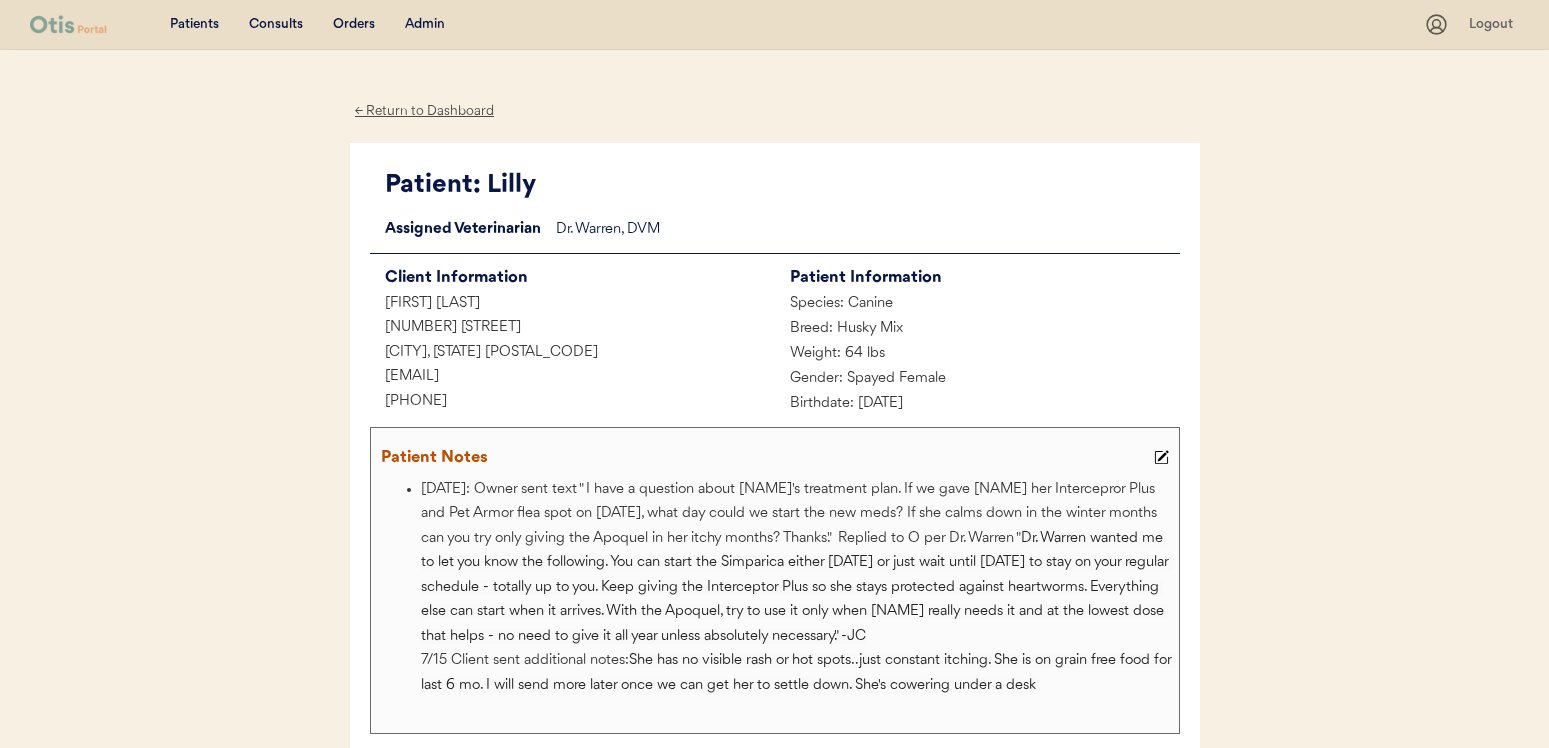 click on "← Return to Dashboard" at bounding box center (425, 111) 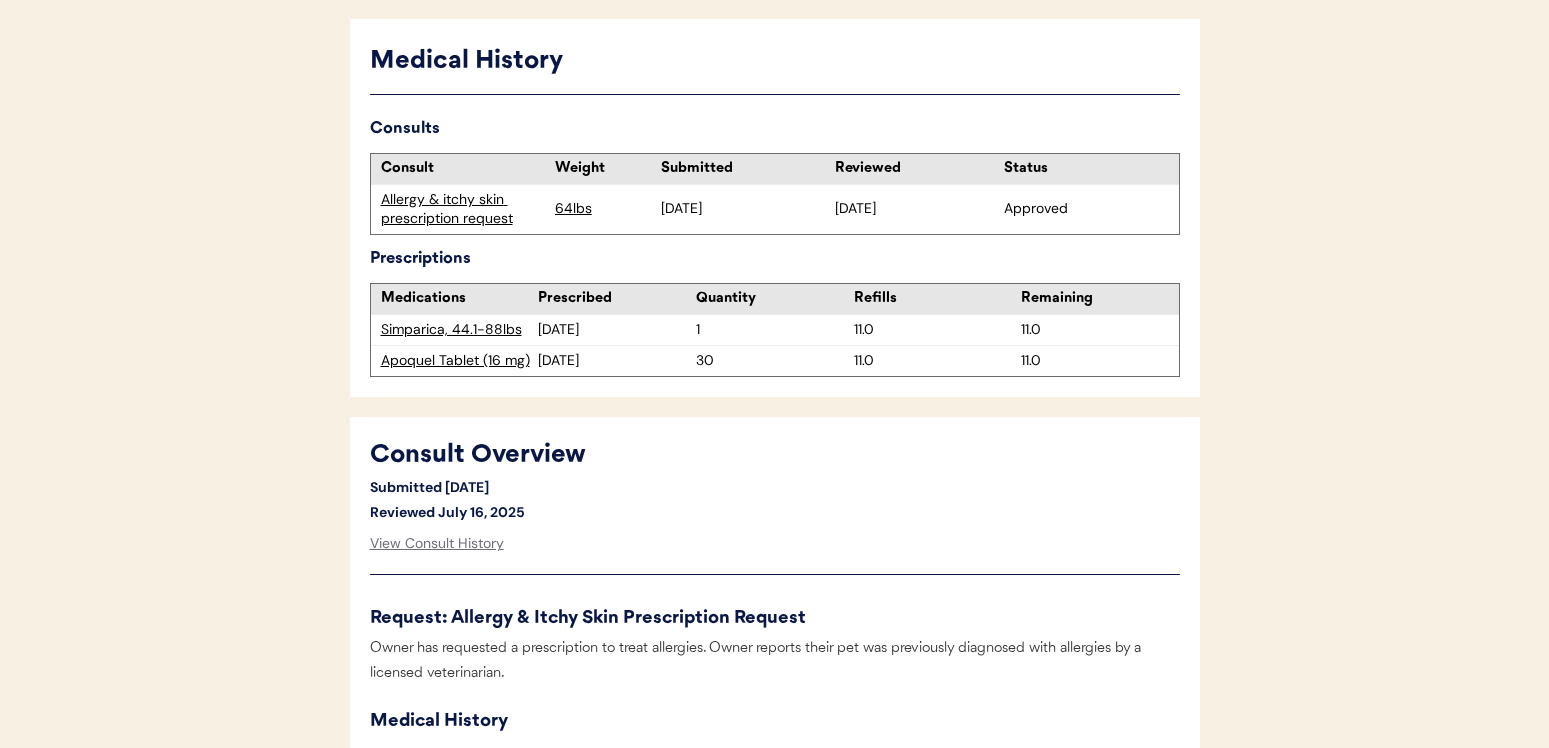 scroll, scrollTop: 714, scrollLeft: 0, axis: vertical 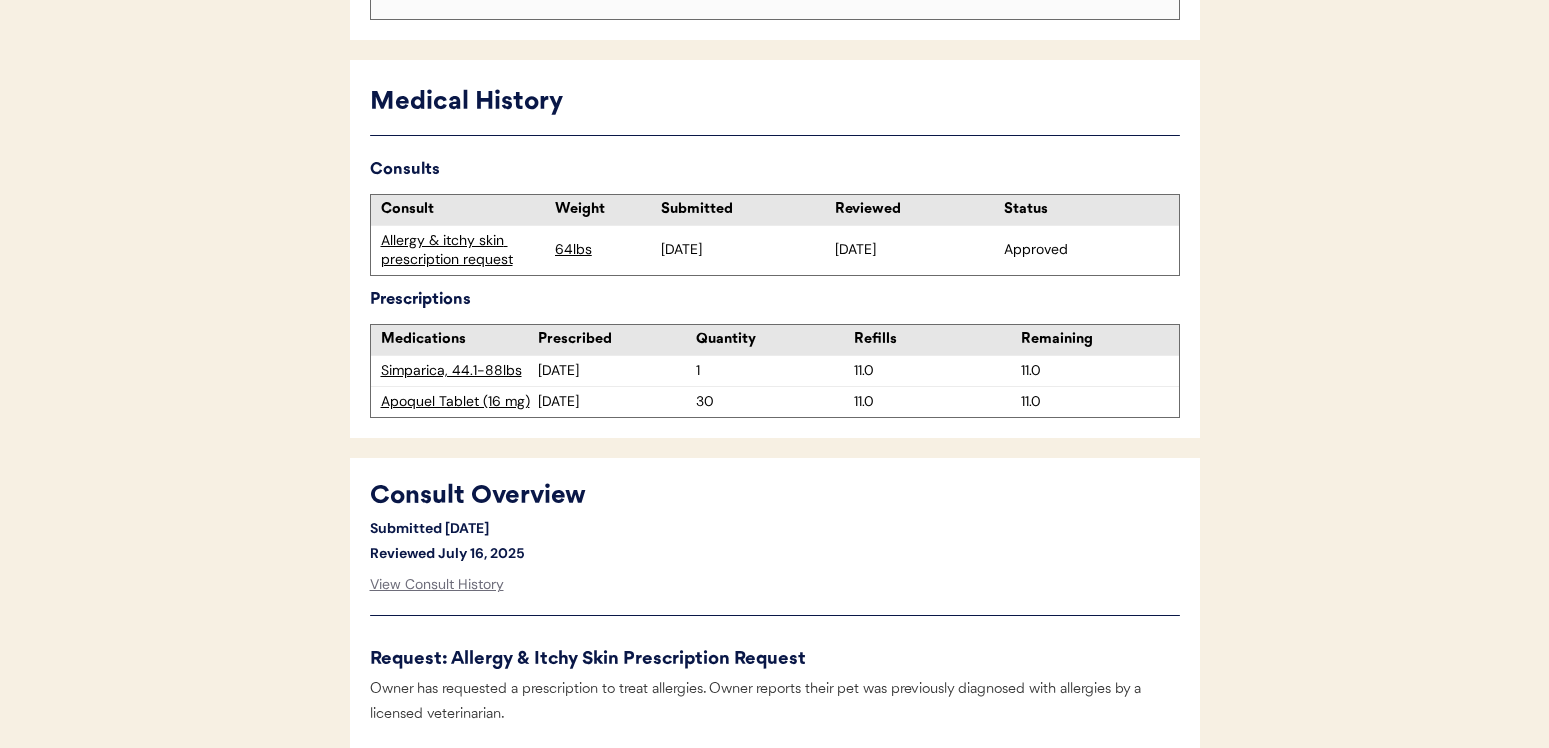 click on "Allergy & itchy skin prescription request" at bounding box center (463, 250) 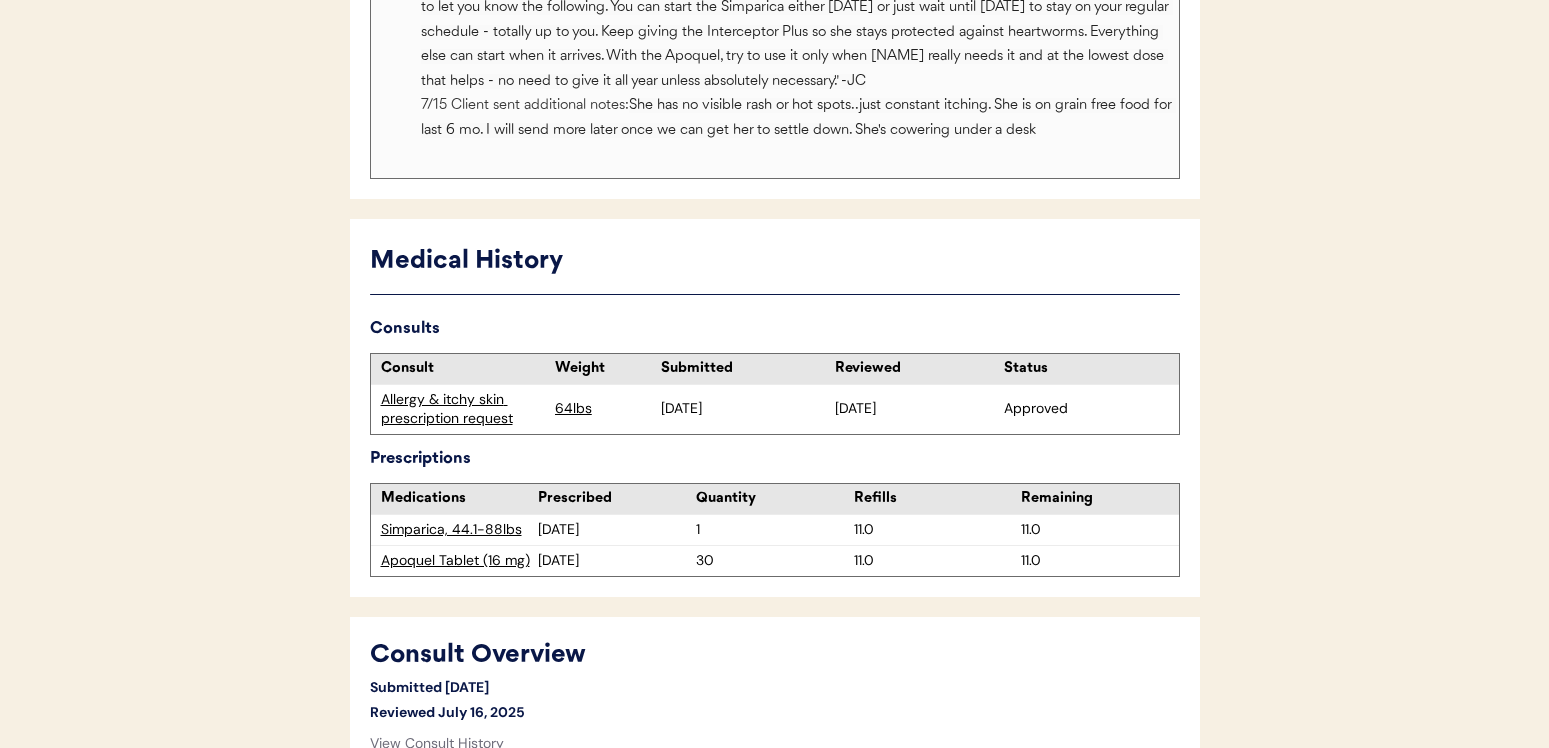 scroll, scrollTop: 0, scrollLeft: 0, axis: both 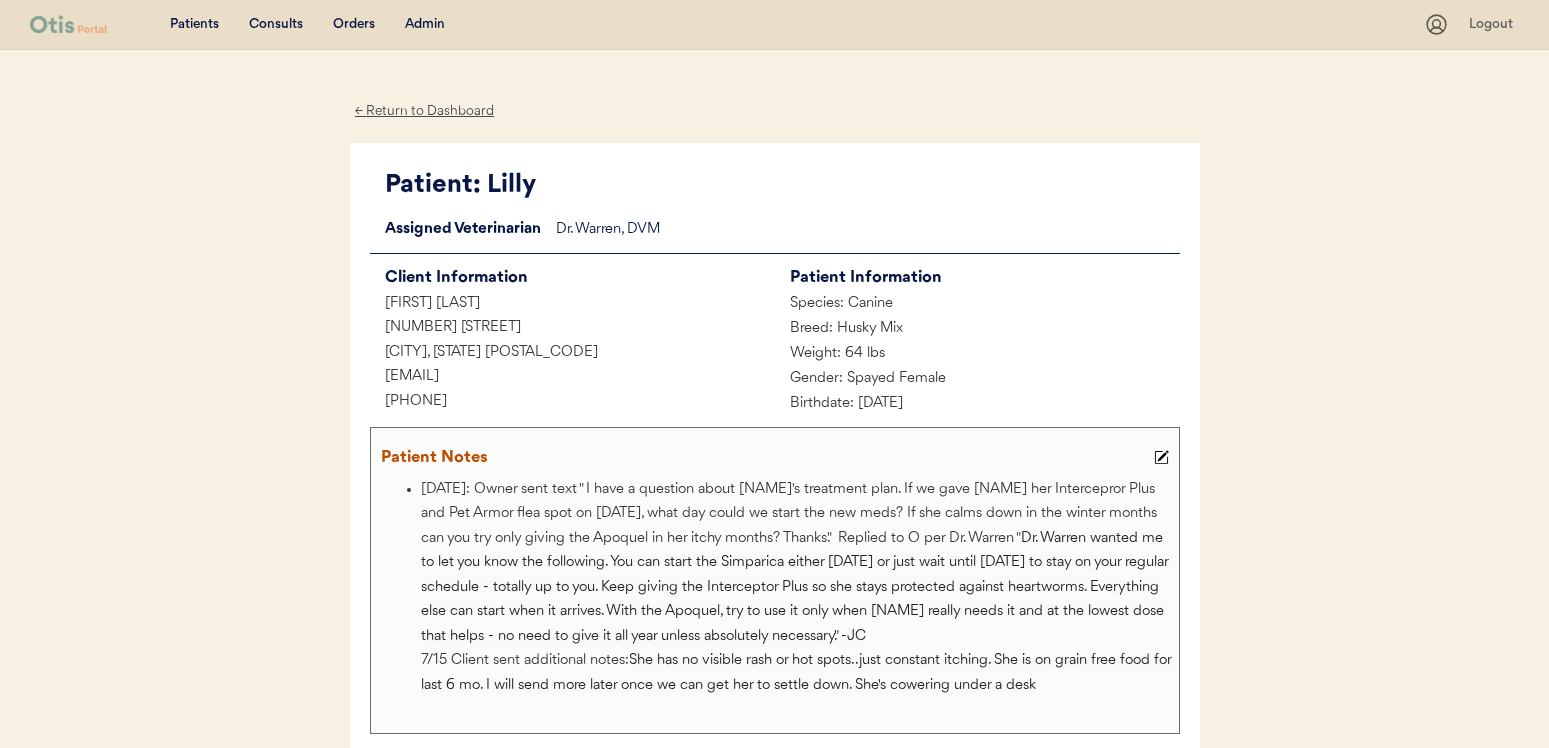click on "Admin" at bounding box center [425, 25] 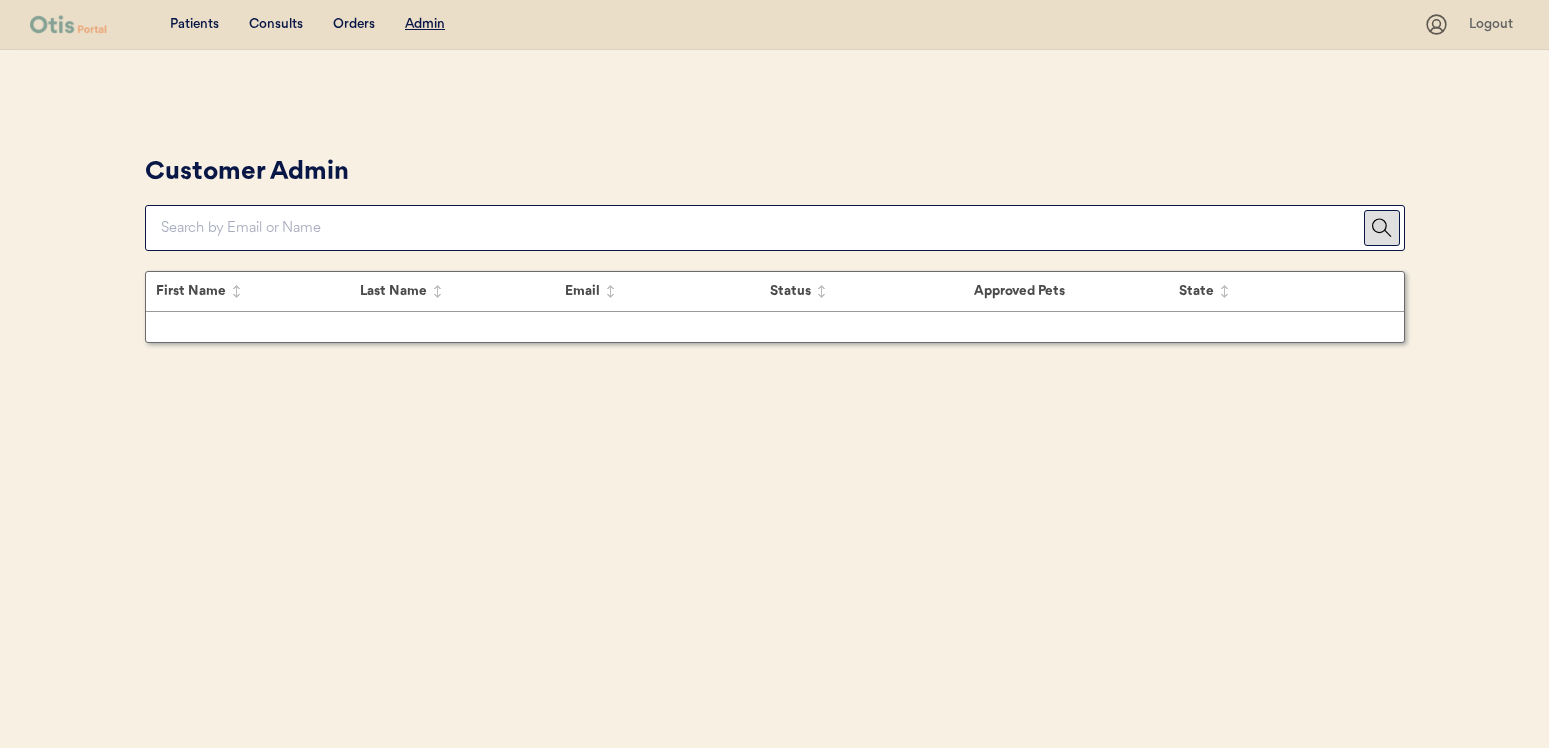 scroll, scrollTop: 0, scrollLeft: 0, axis: both 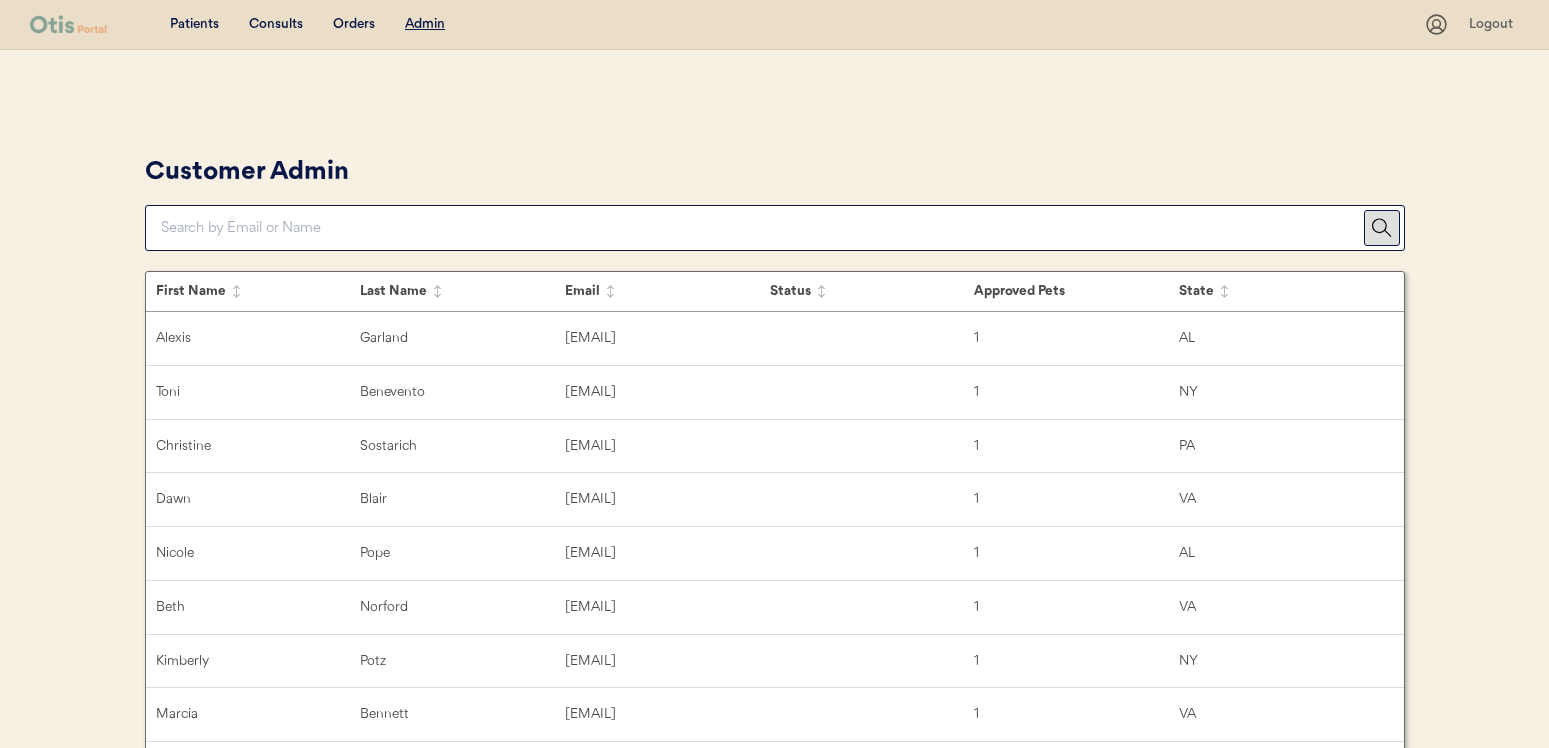 click at bounding box center [762, 228] 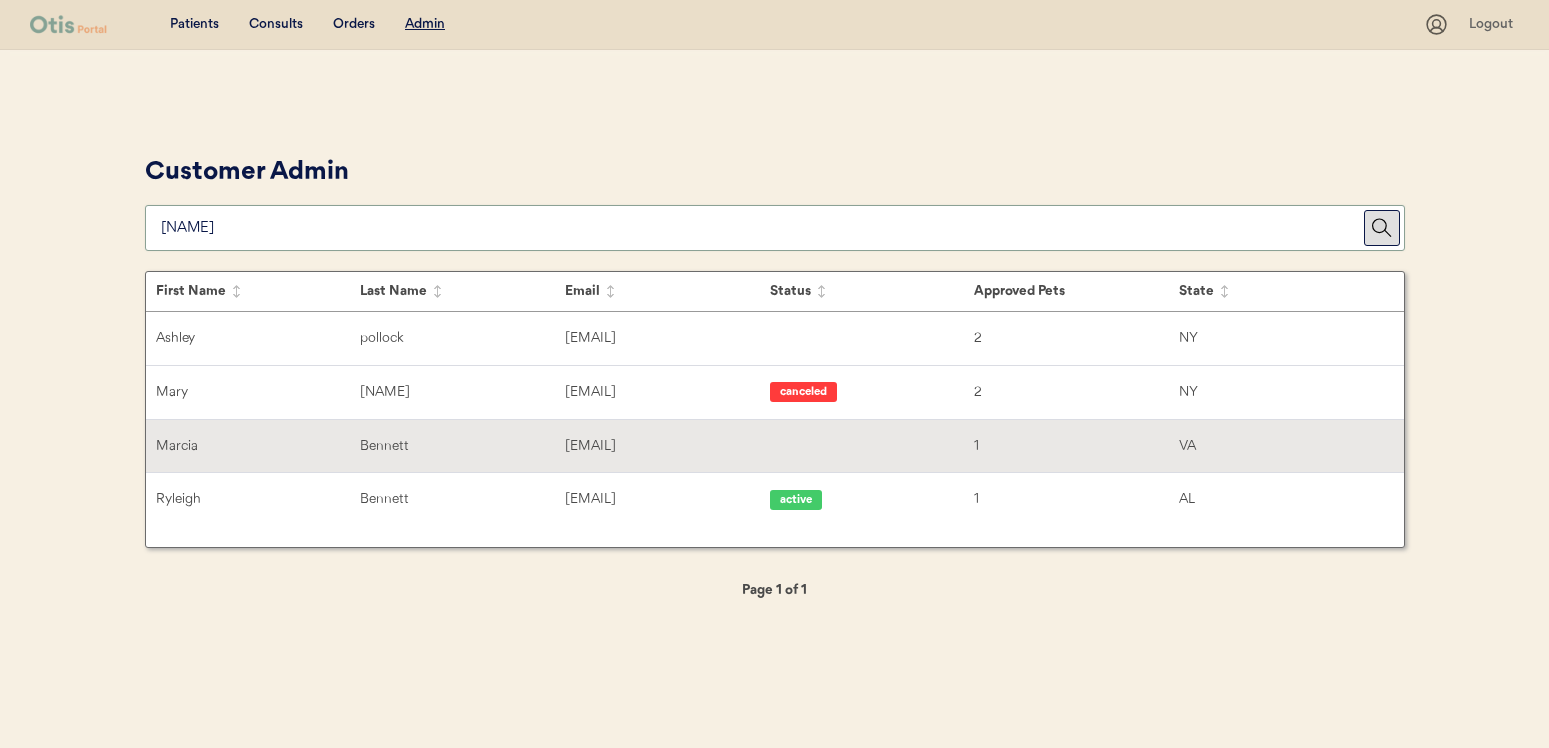 type on "[NAME]" 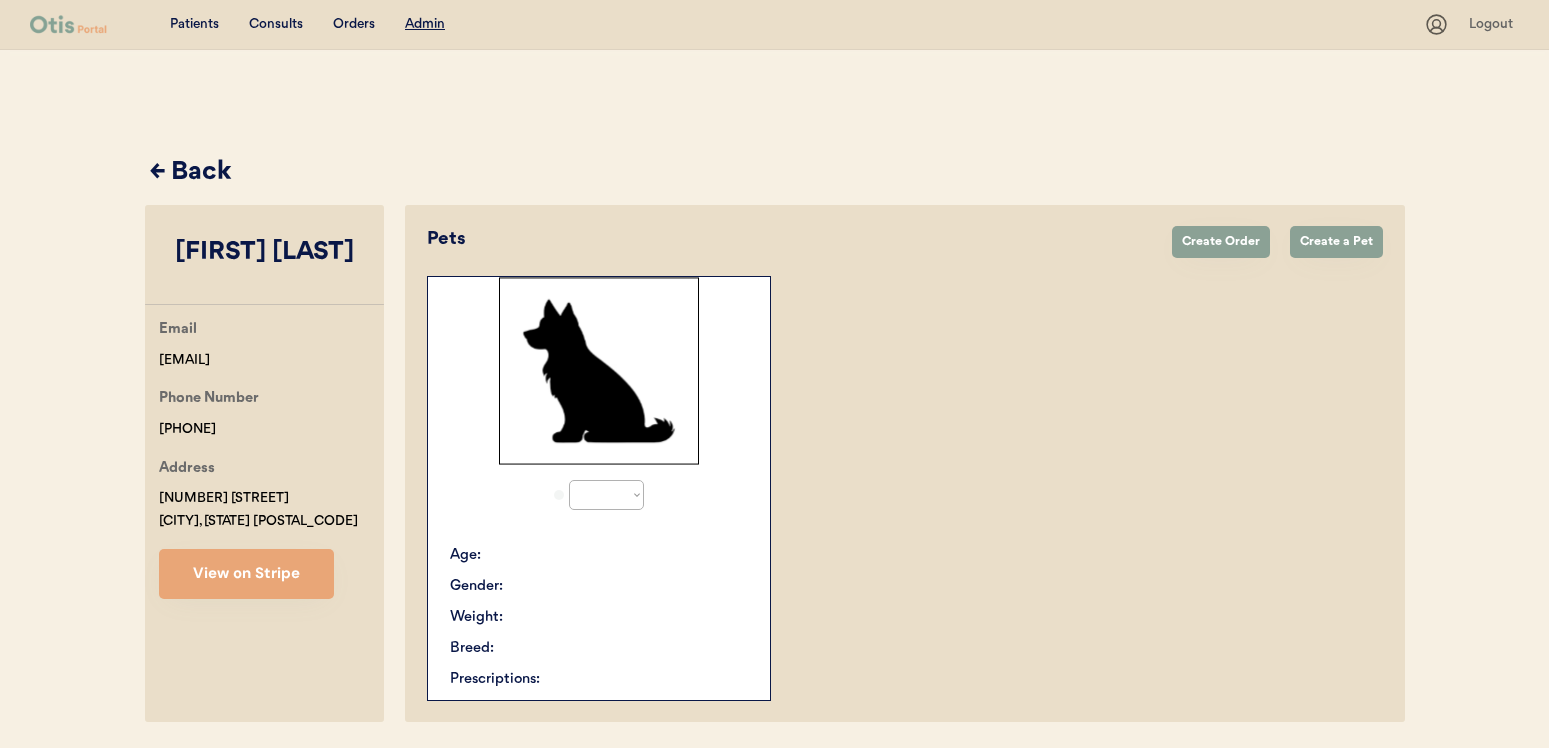 select on "true" 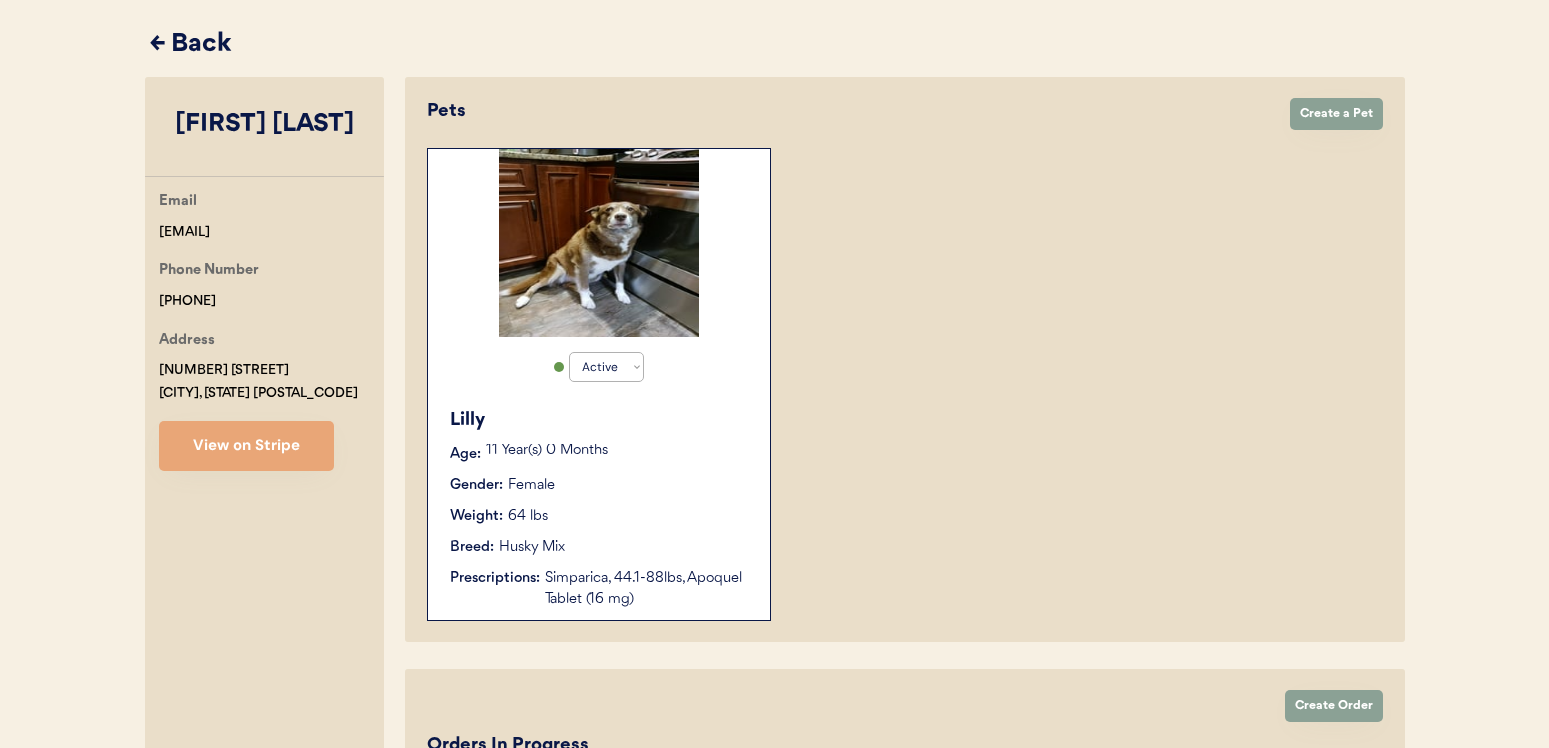 scroll, scrollTop: 339, scrollLeft: 0, axis: vertical 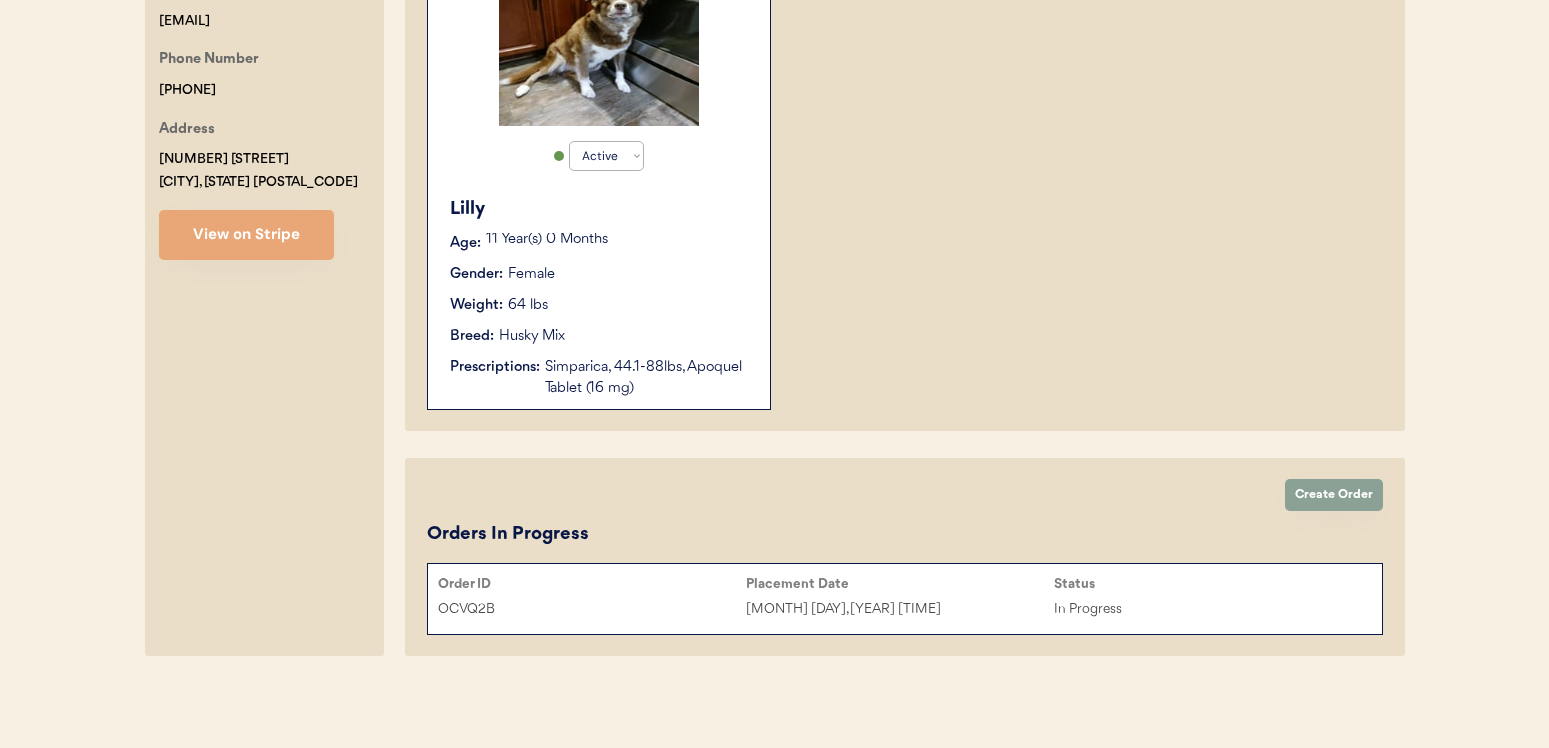 click on "OCVQ2B" at bounding box center (592, 609) 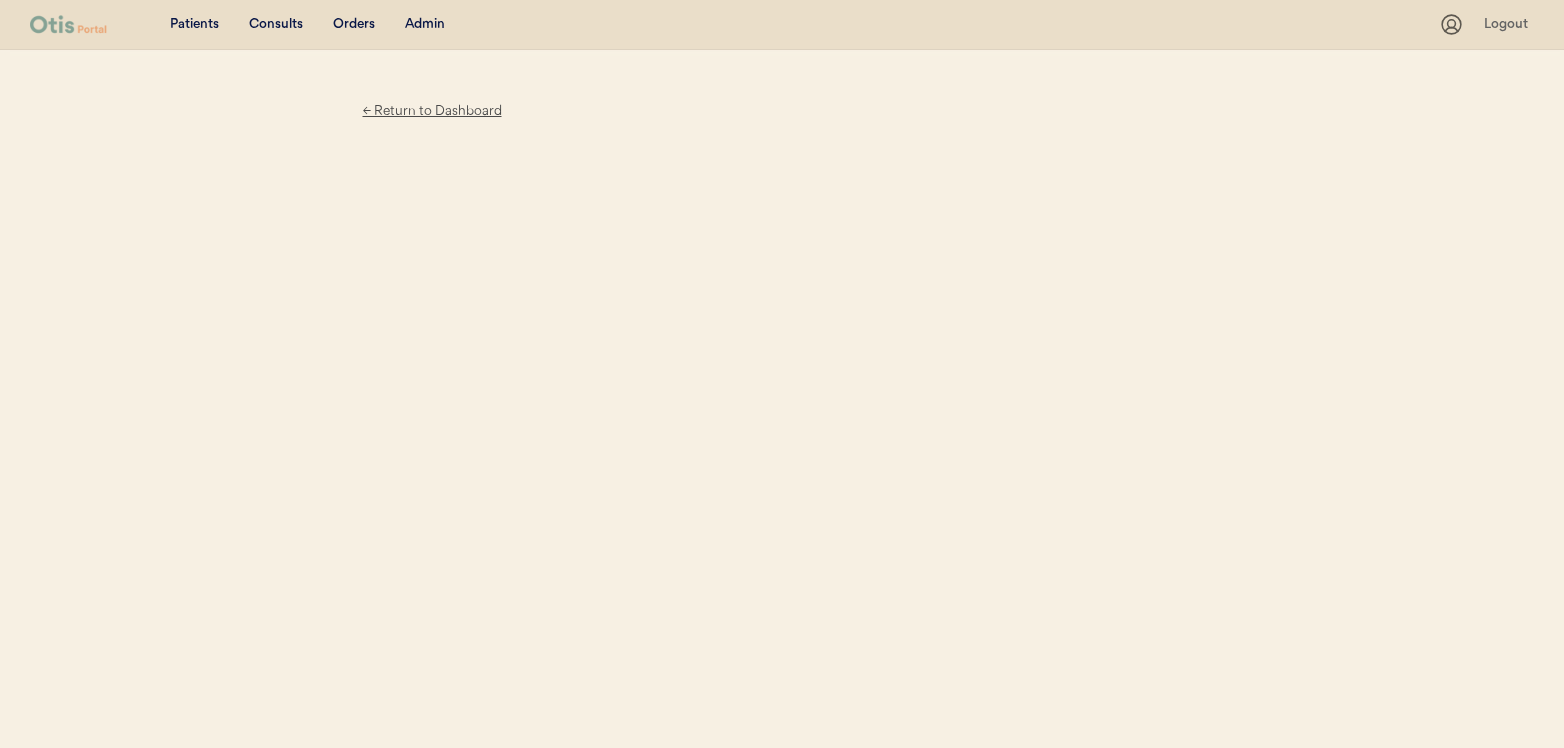 scroll, scrollTop: 0, scrollLeft: 0, axis: both 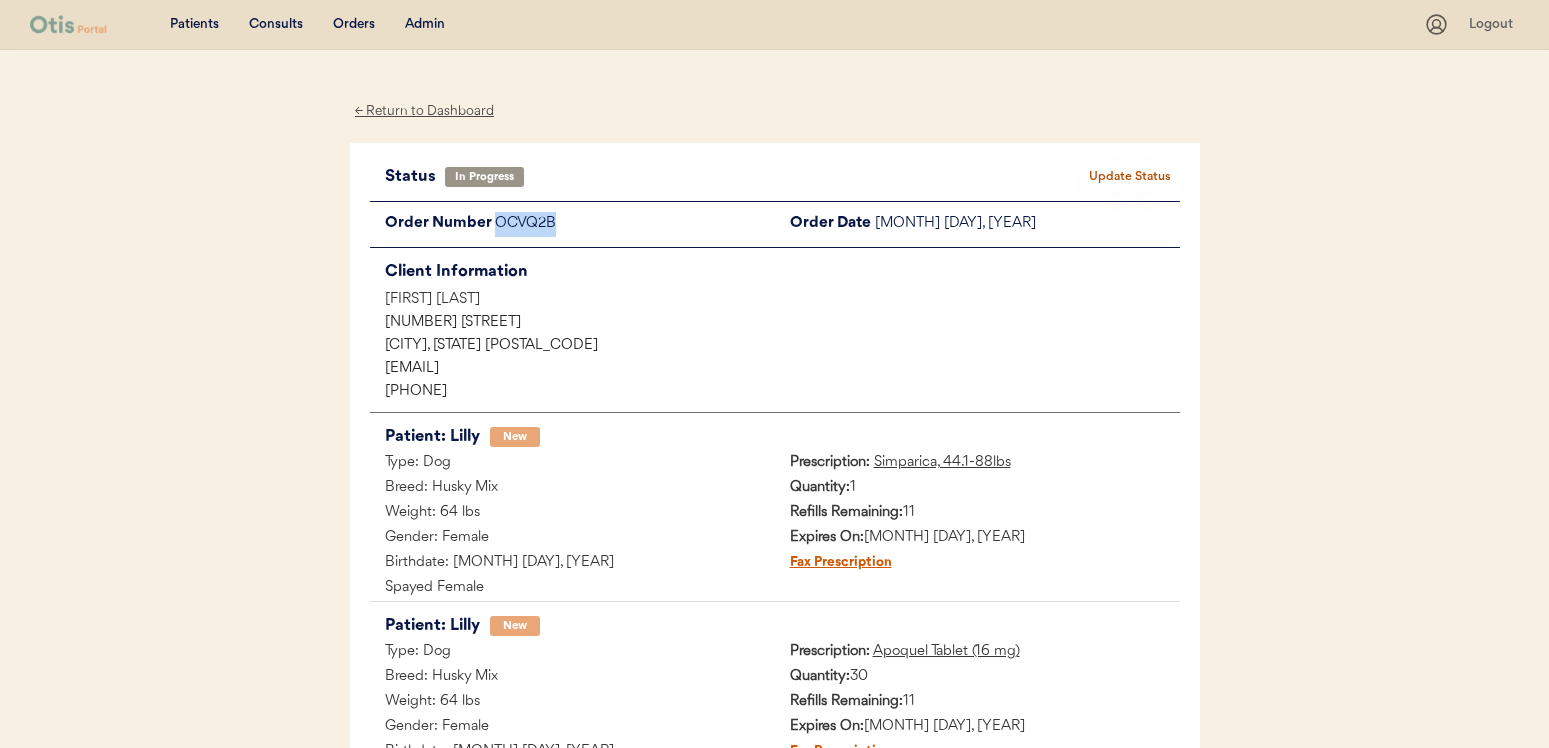 drag, startPoint x: 606, startPoint y: 225, endPoint x: 497, endPoint y: 230, distance: 109.11462 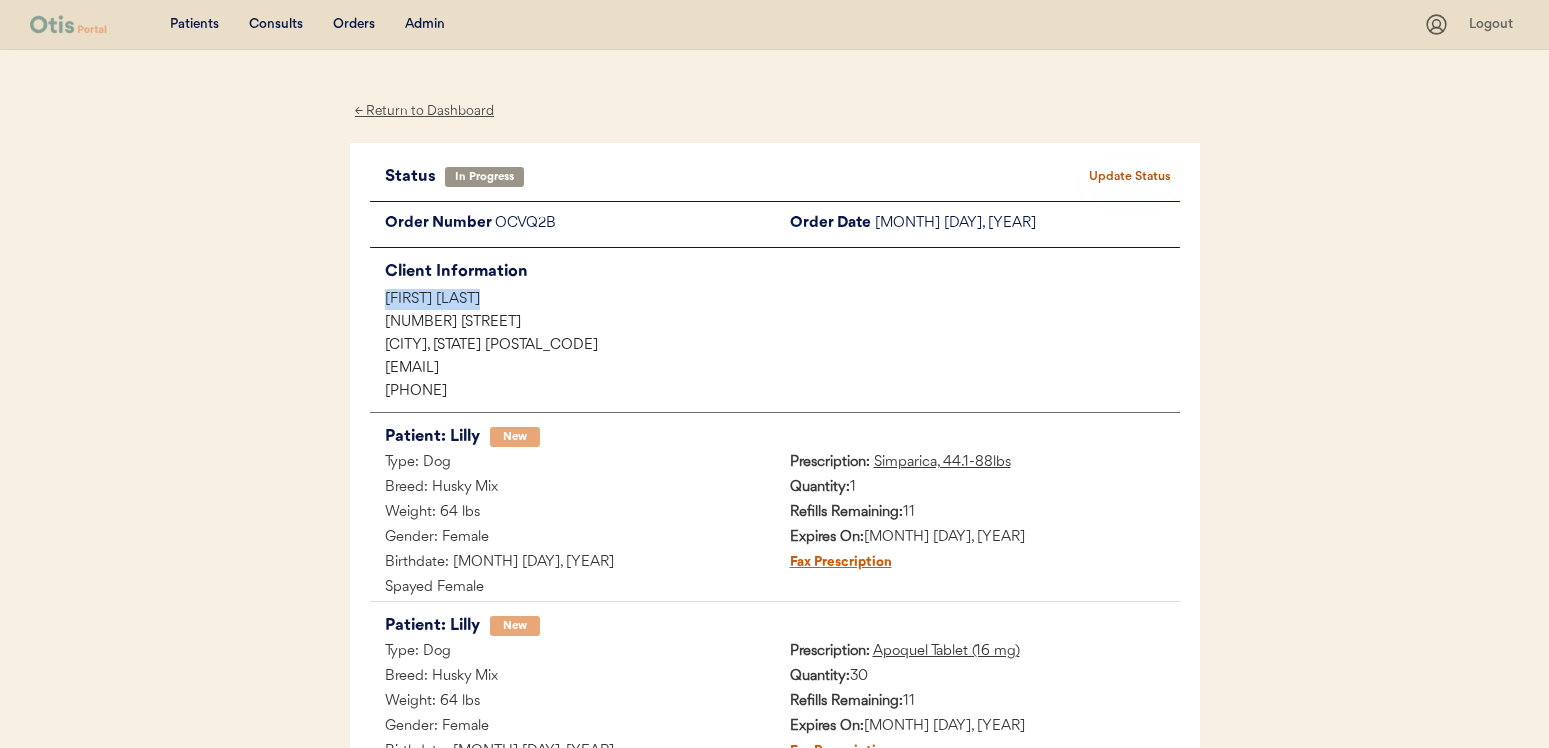drag, startPoint x: 499, startPoint y: 299, endPoint x: 378, endPoint y: 307, distance: 121.264175 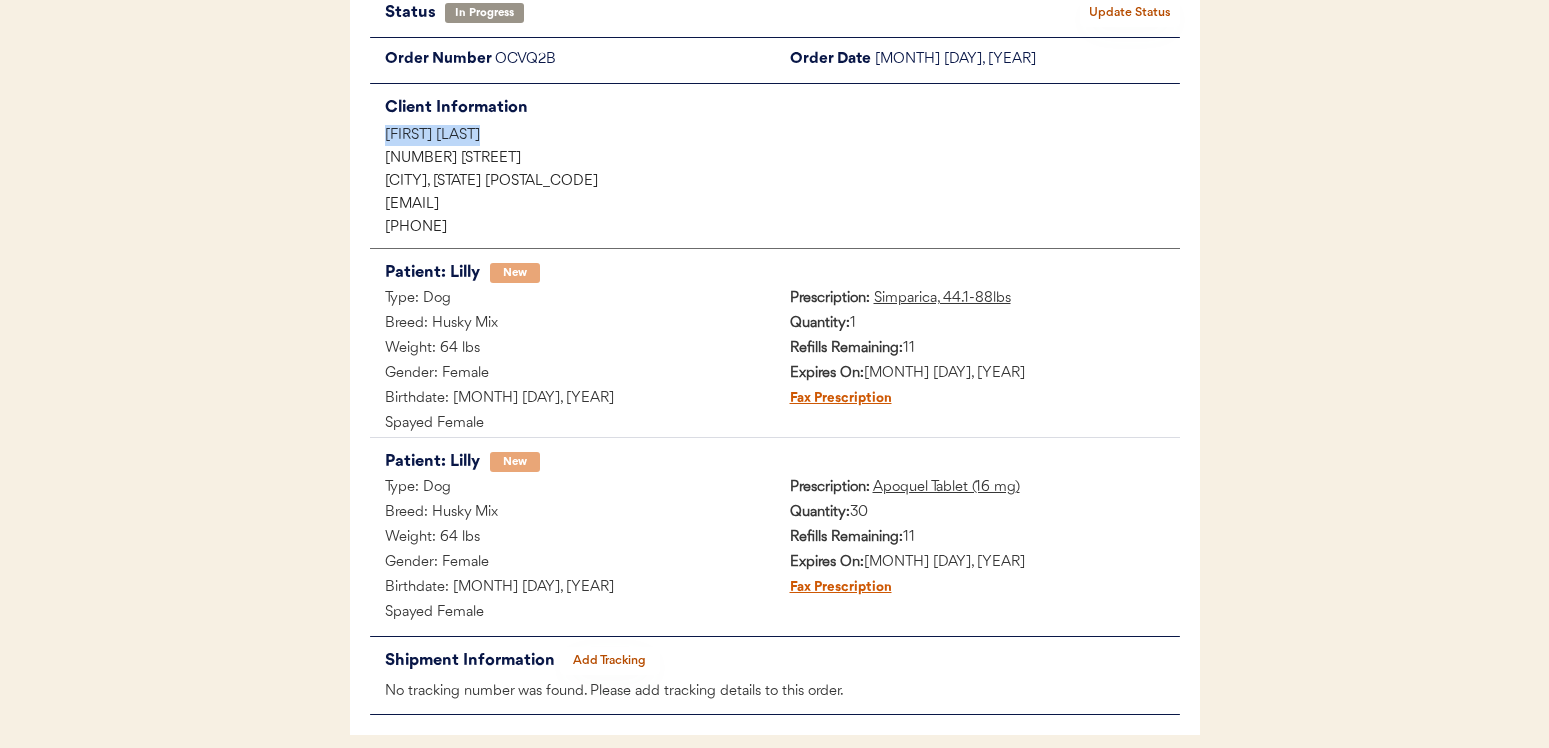 scroll, scrollTop: 0, scrollLeft: 0, axis: both 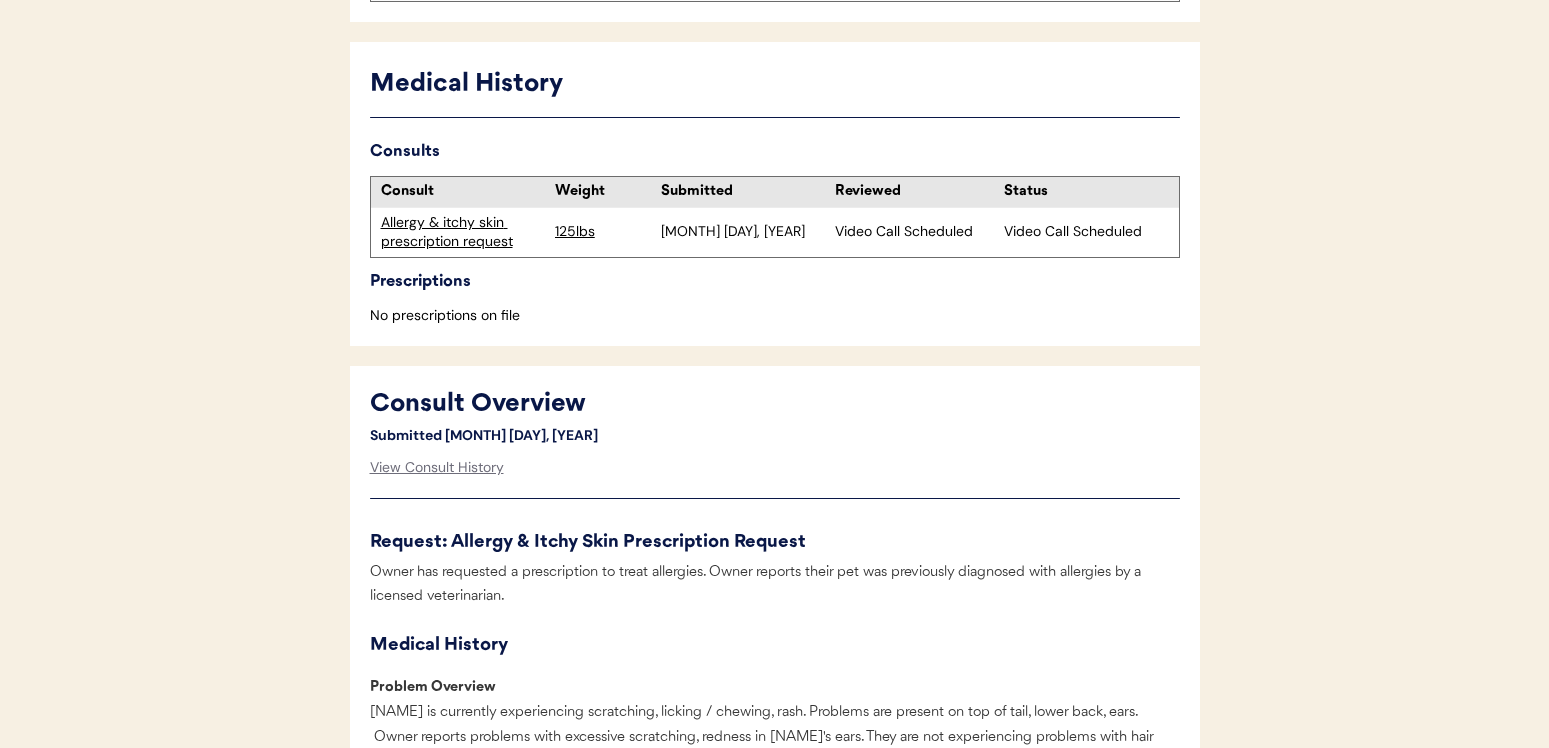 click on "Allergy & itchy skin prescription request" at bounding box center (463, 232) 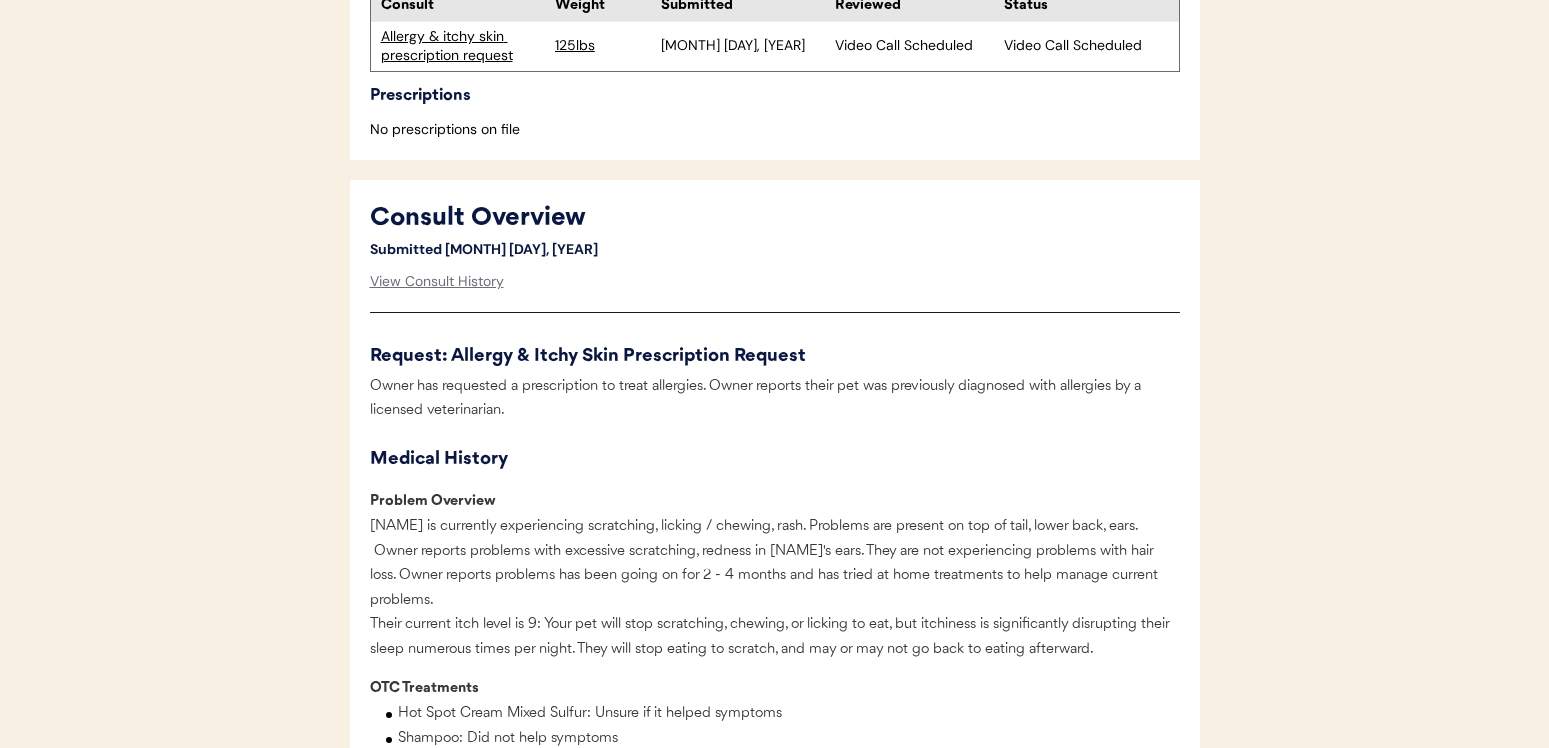 scroll, scrollTop: 590, scrollLeft: 0, axis: vertical 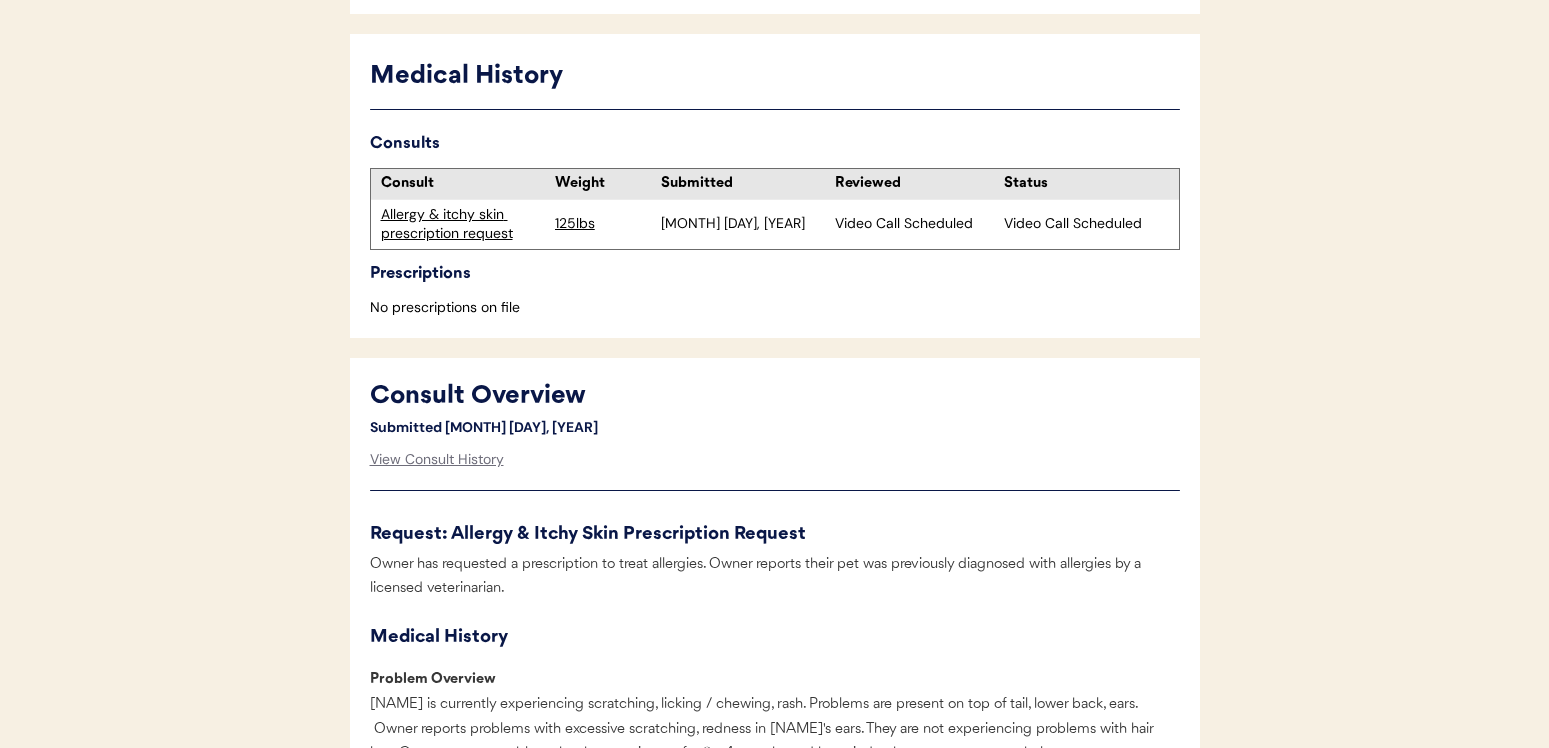 click on "Allergy & itchy skin prescription request" at bounding box center (463, 224) 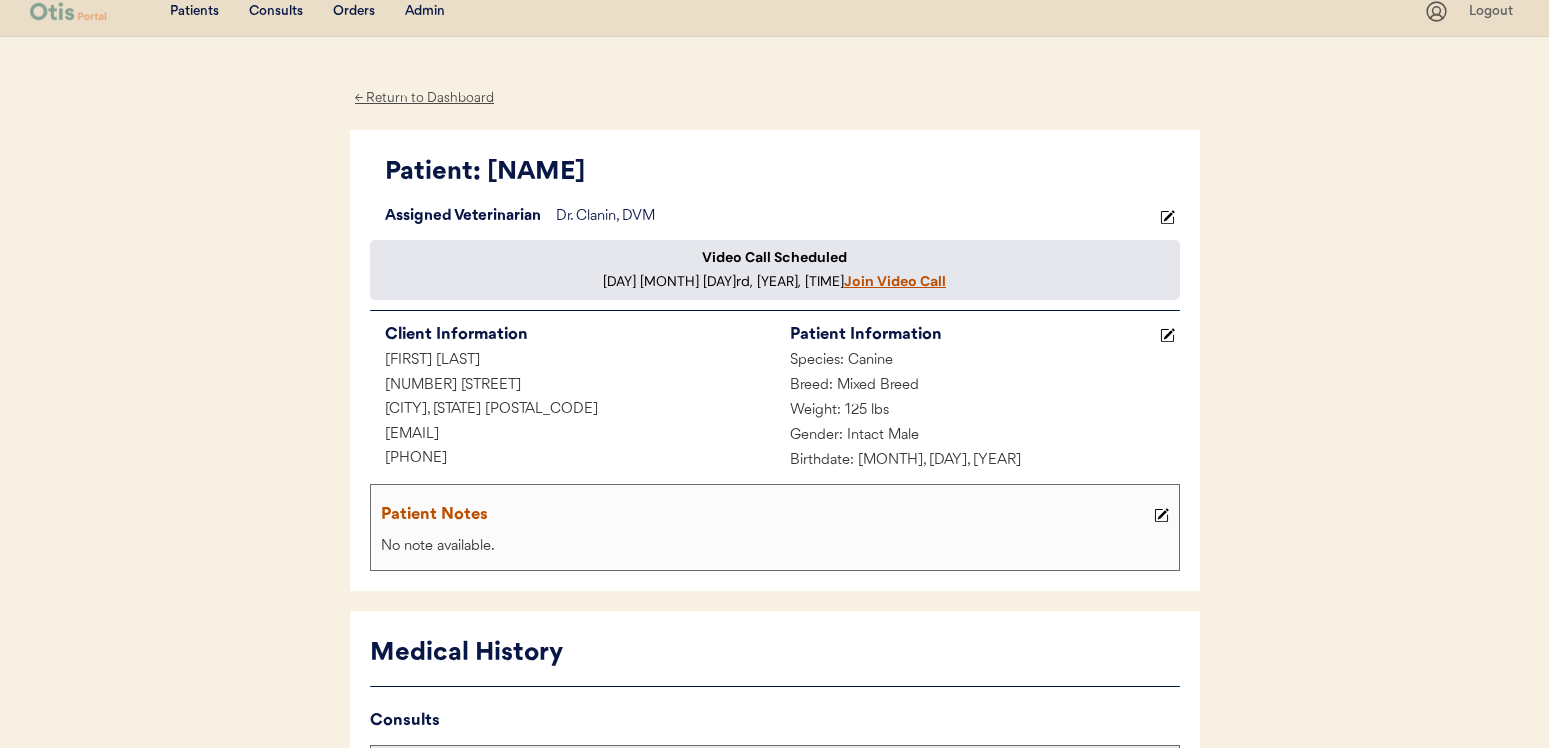 scroll, scrollTop: 0, scrollLeft: 0, axis: both 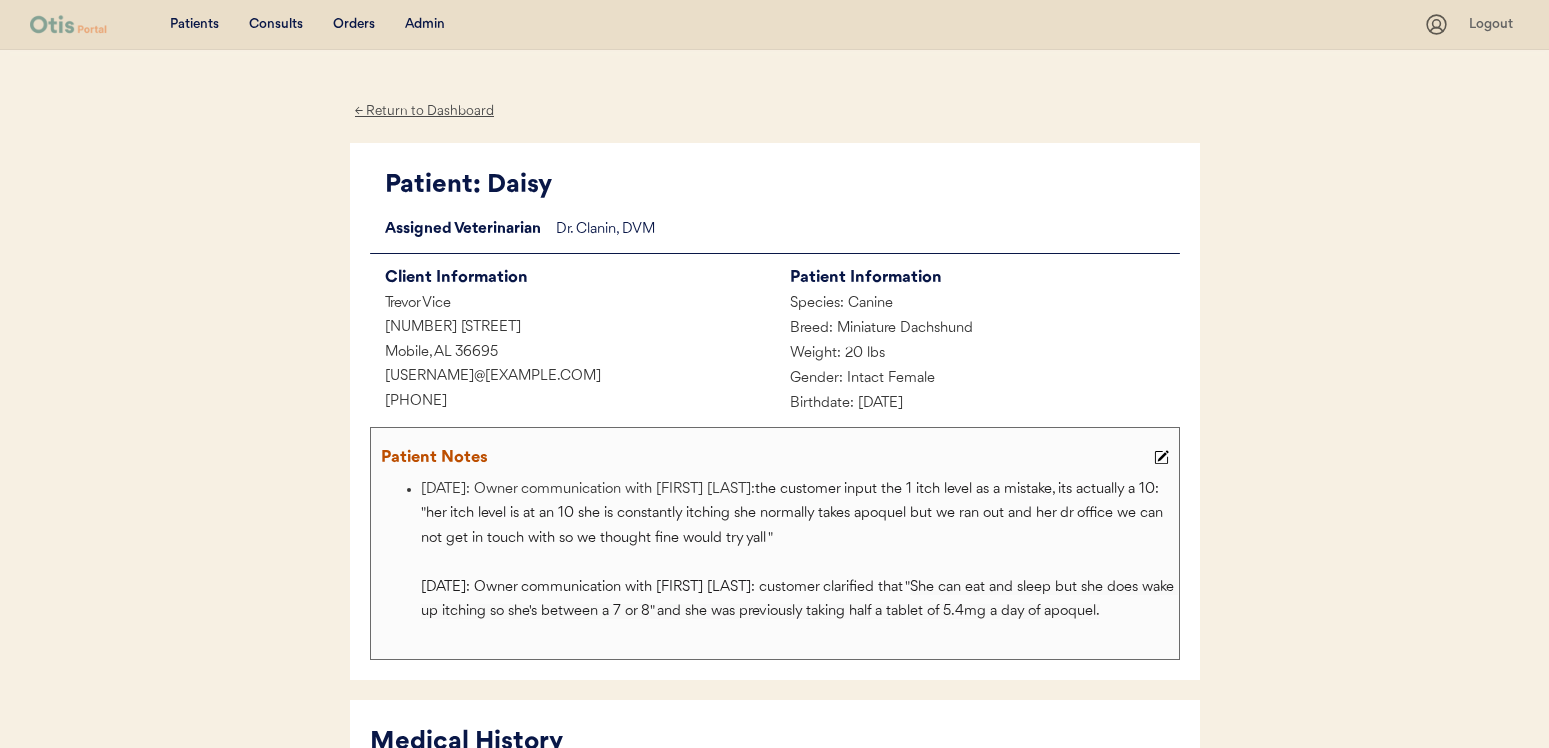 click on "Admin" at bounding box center [425, 25] 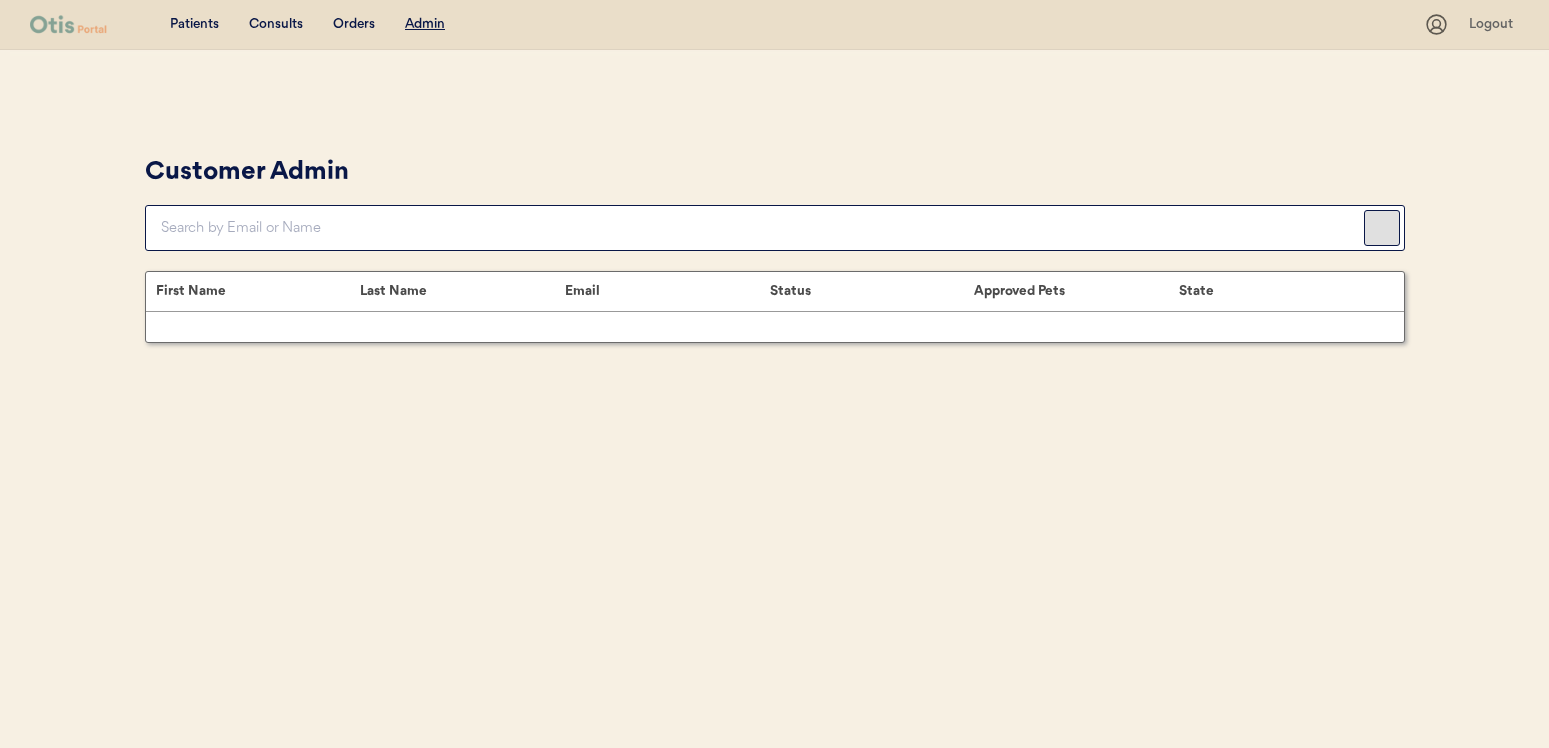 scroll, scrollTop: 0, scrollLeft: 0, axis: both 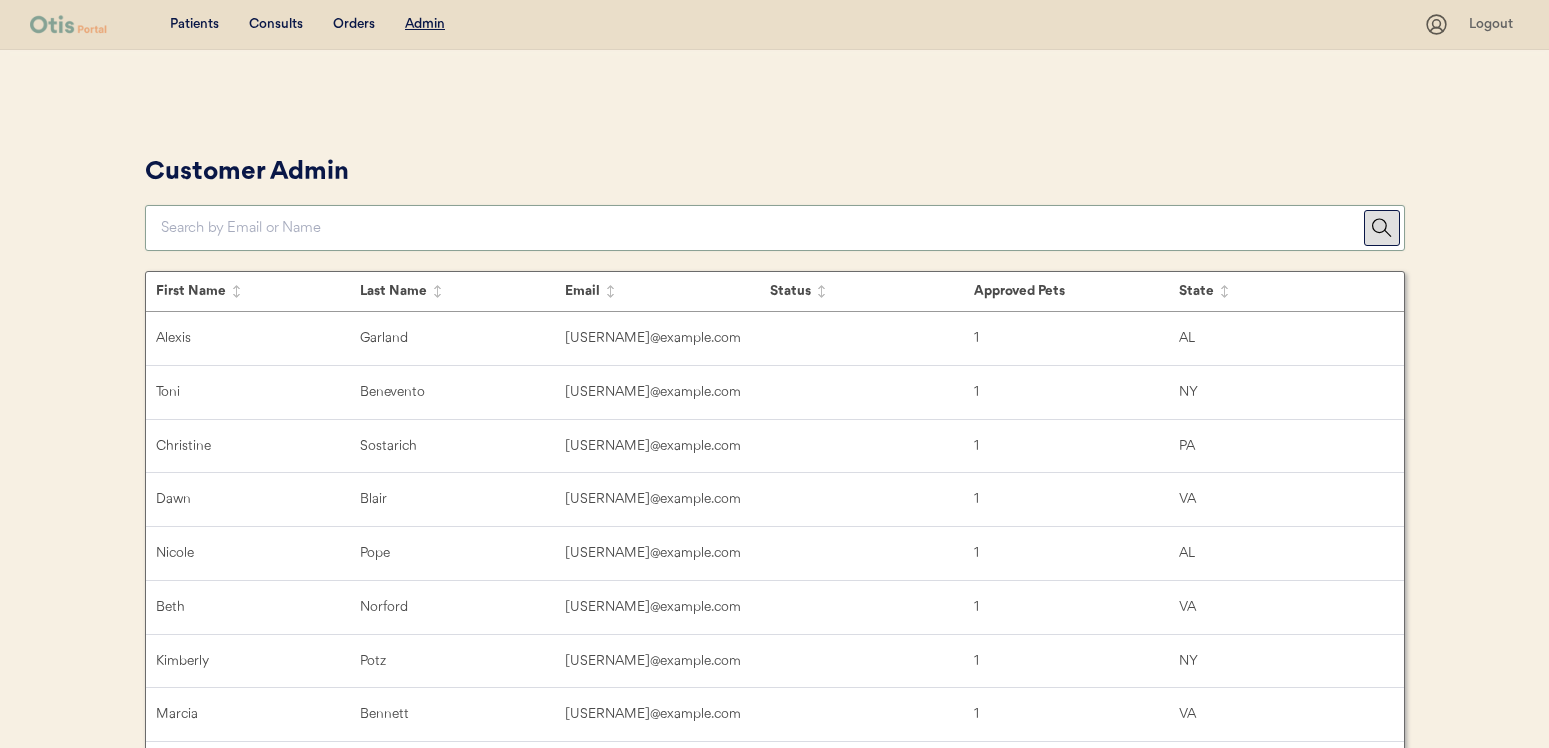 click at bounding box center (762, 228) 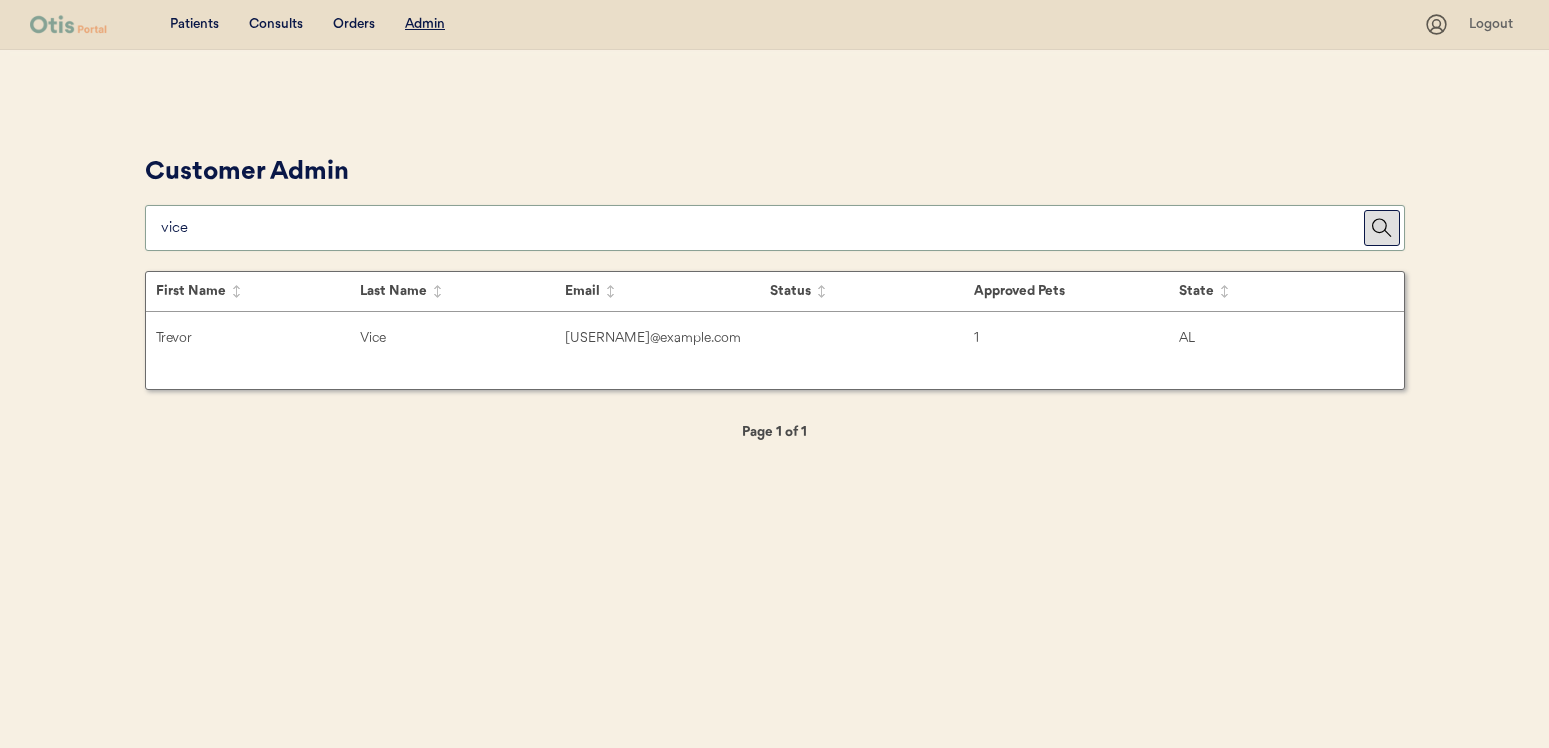 type on "vice" 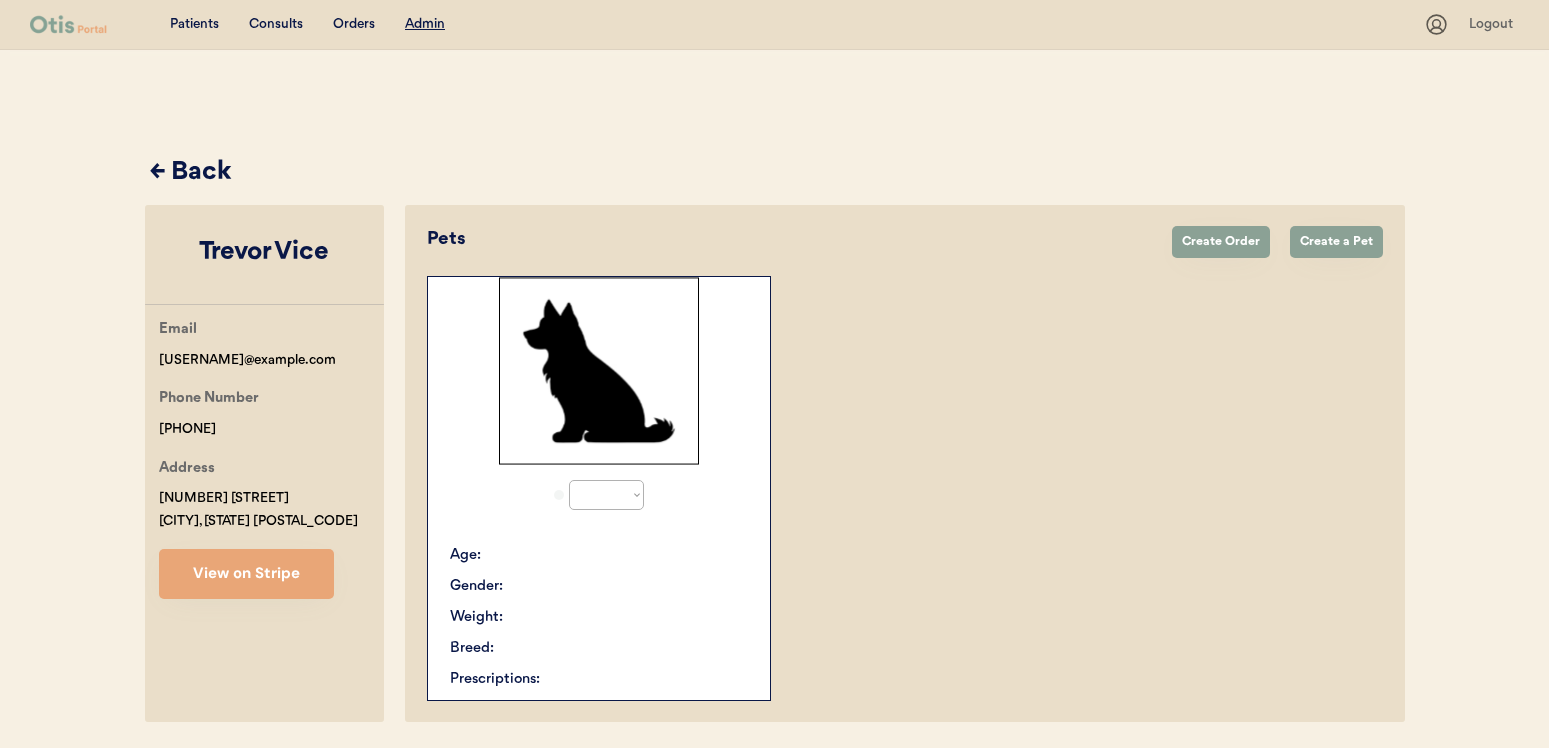 select on "true" 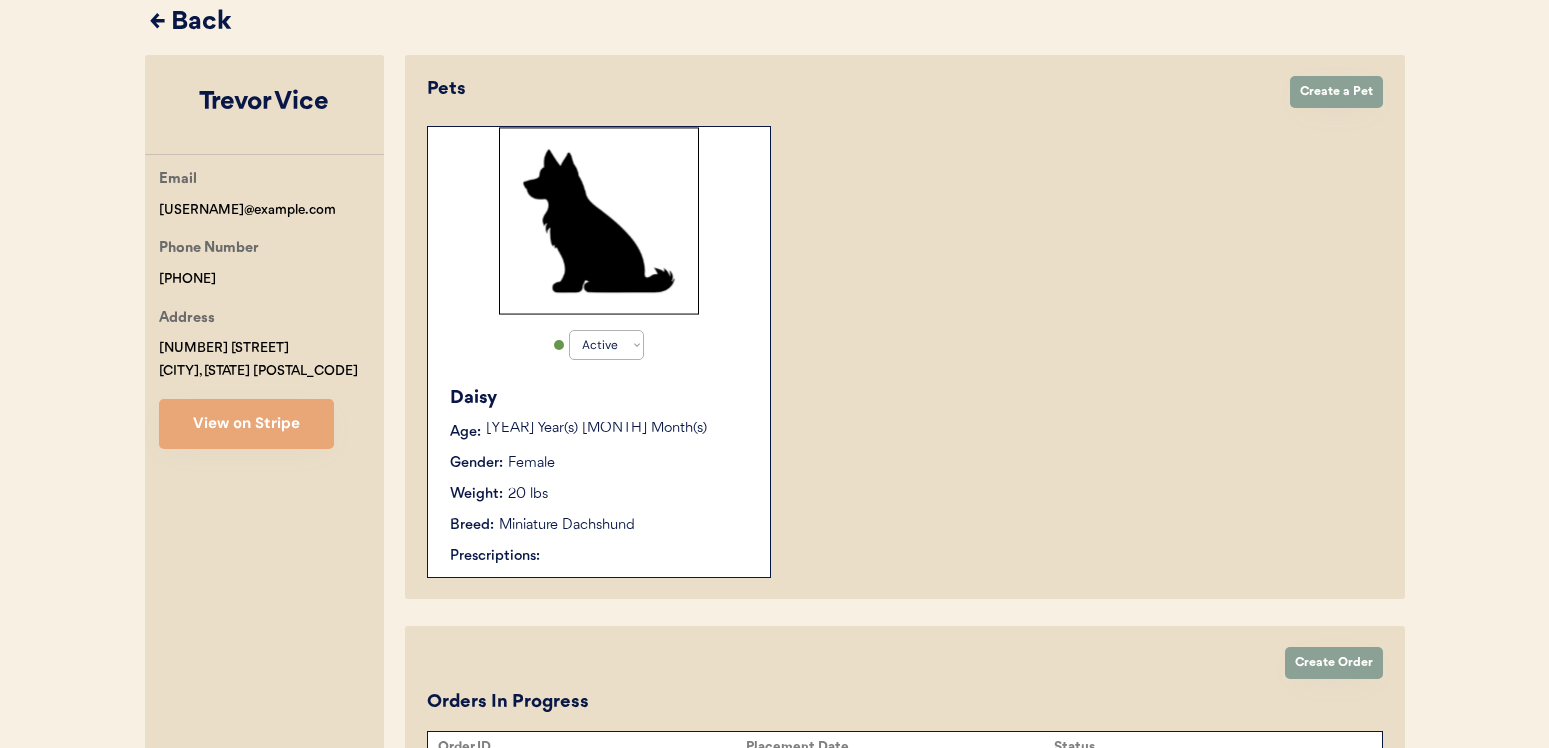 scroll, scrollTop: 318, scrollLeft: 0, axis: vertical 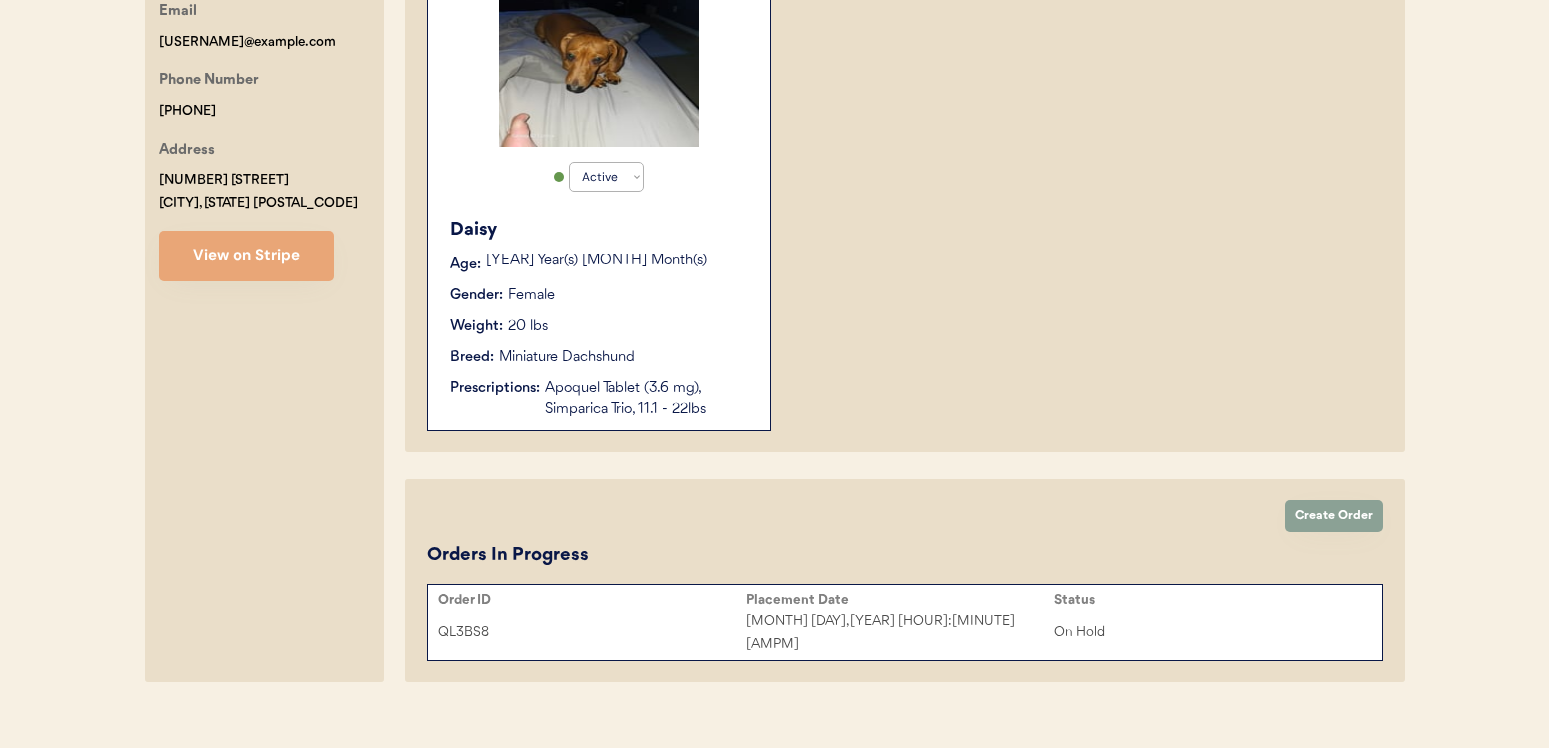 click on "QL3BS8 Jul 10, 2025 11:53 am On Hold" at bounding box center (905, 633) 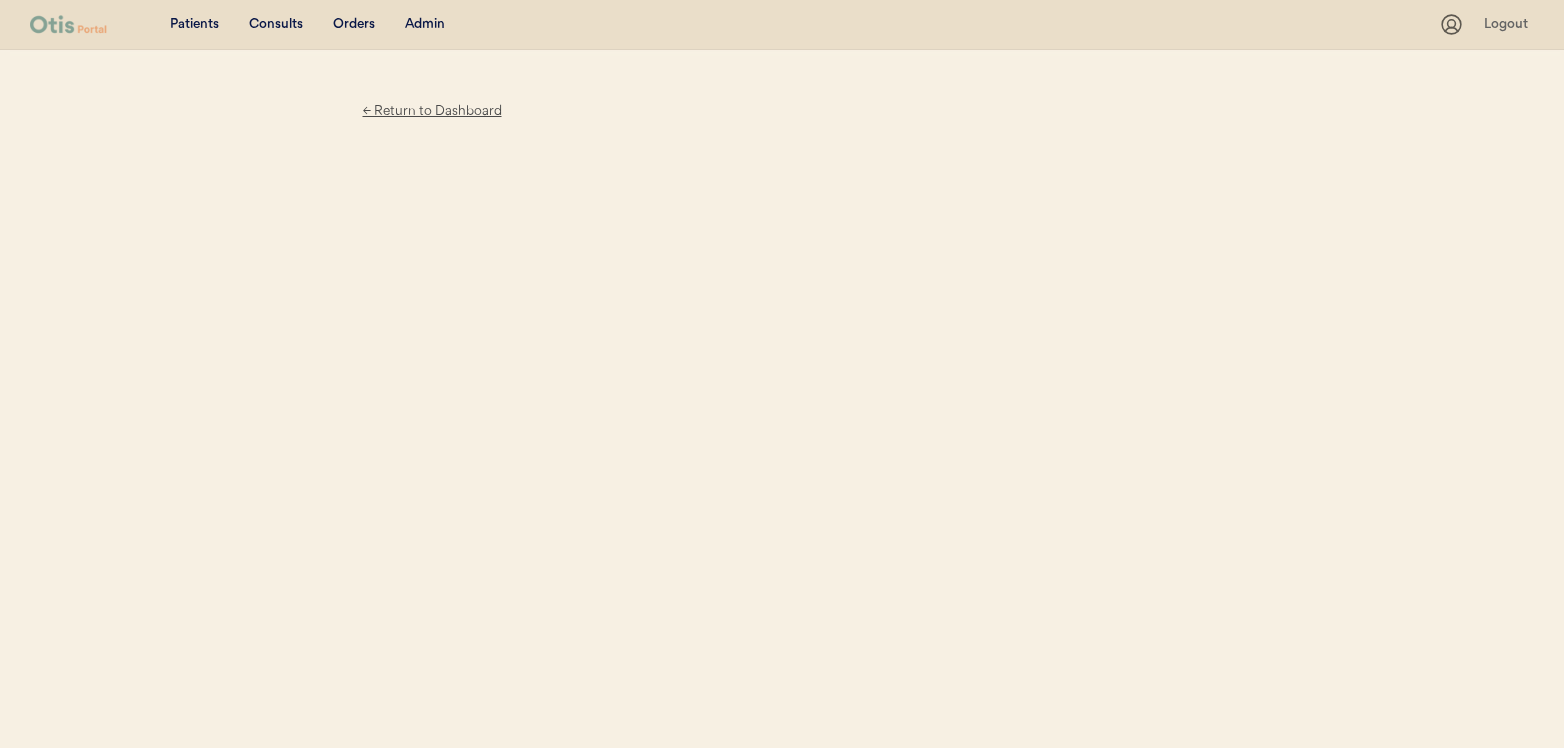 scroll, scrollTop: 0, scrollLeft: 0, axis: both 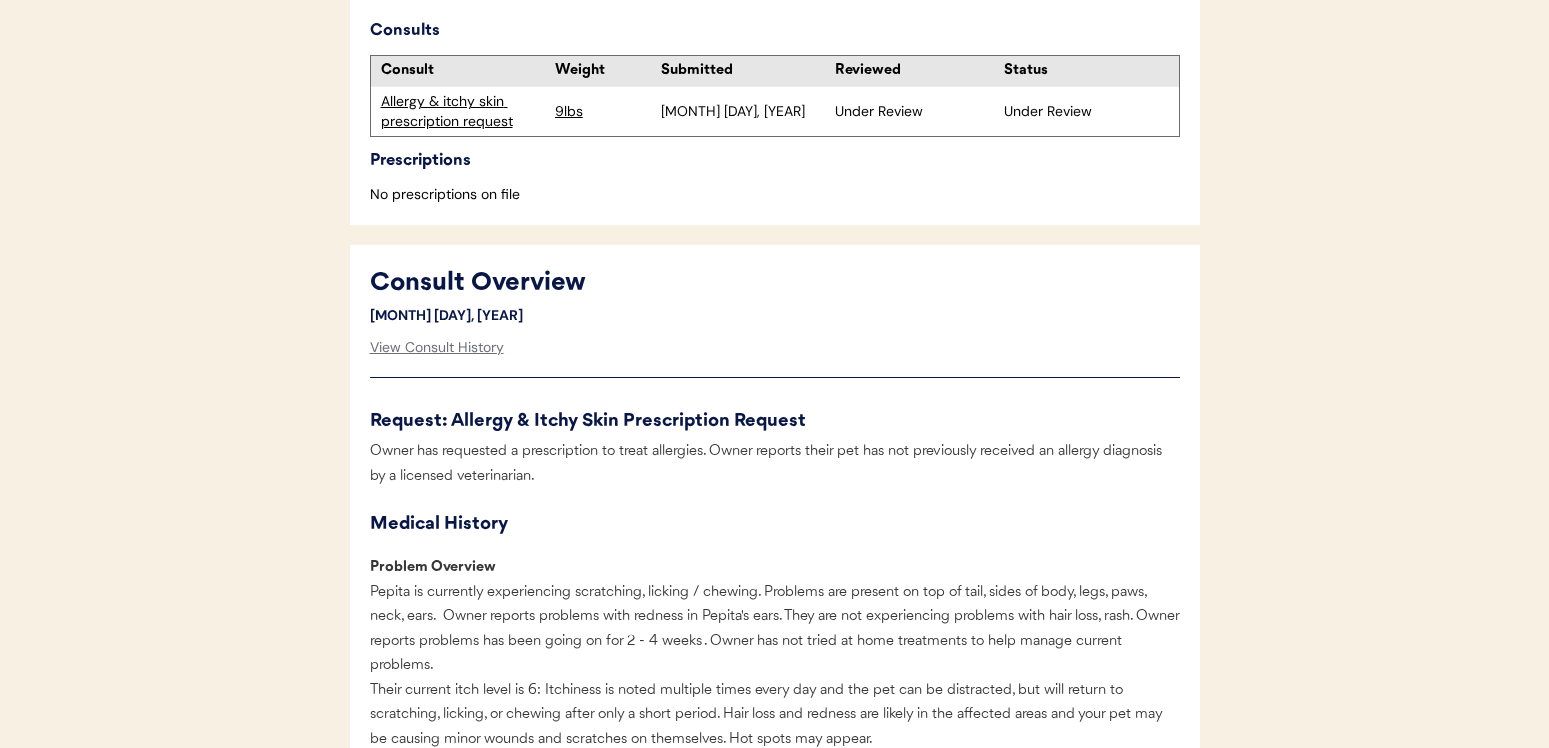 click on "Allergy & itchy skin prescription request" at bounding box center [463, 111] 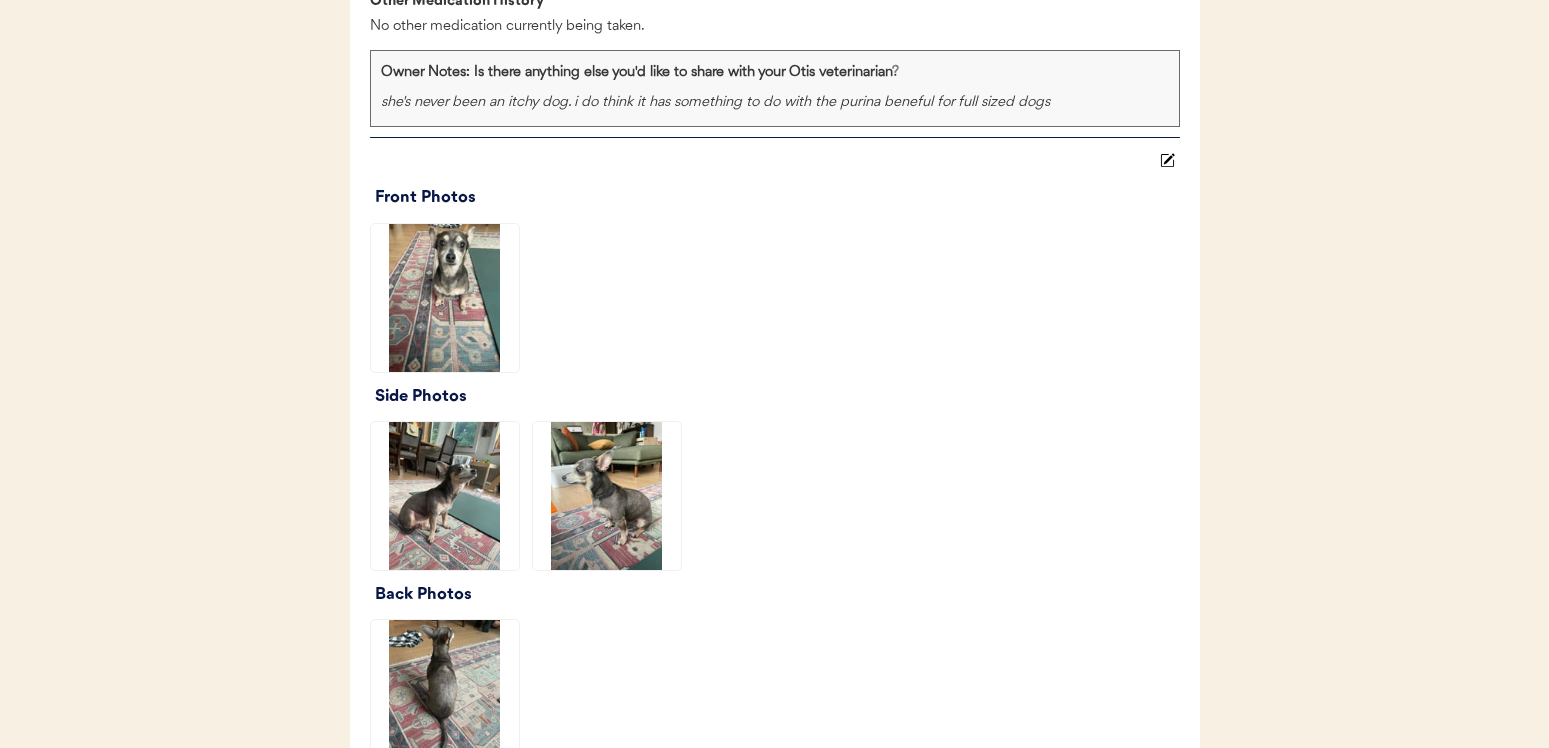 scroll, scrollTop: 2017, scrollLeft: 0, axis: vertical 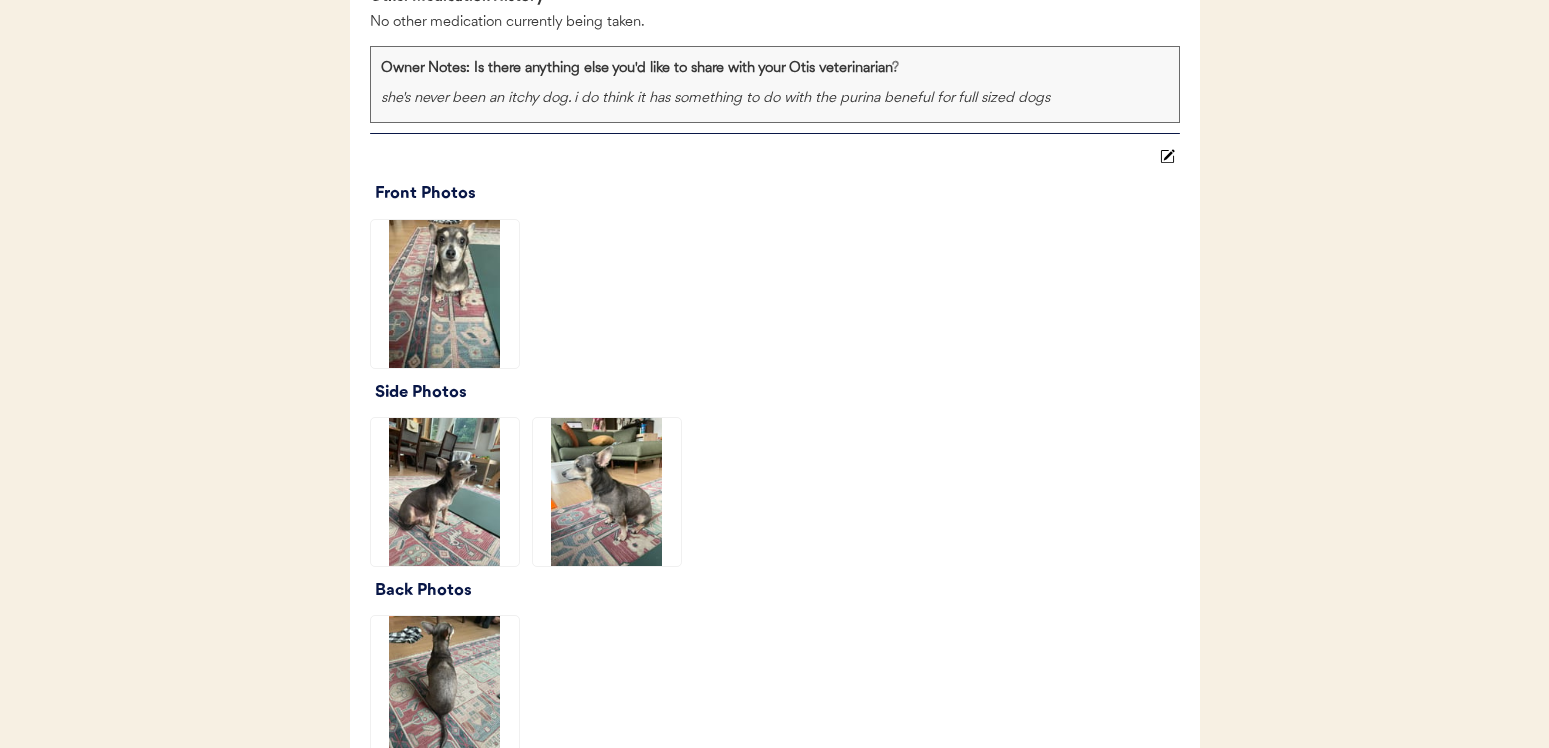 click 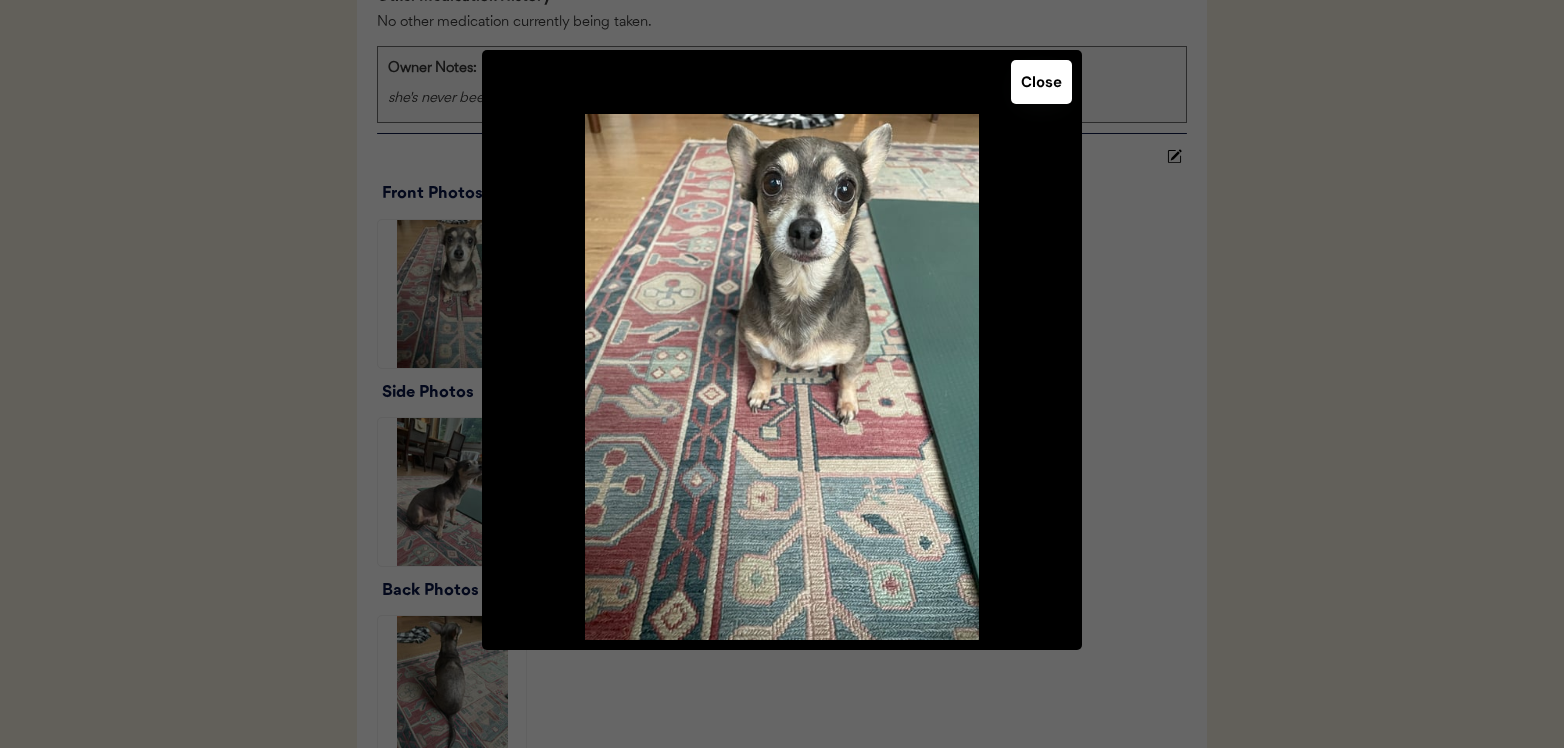 click at bounding box center [782, 374] 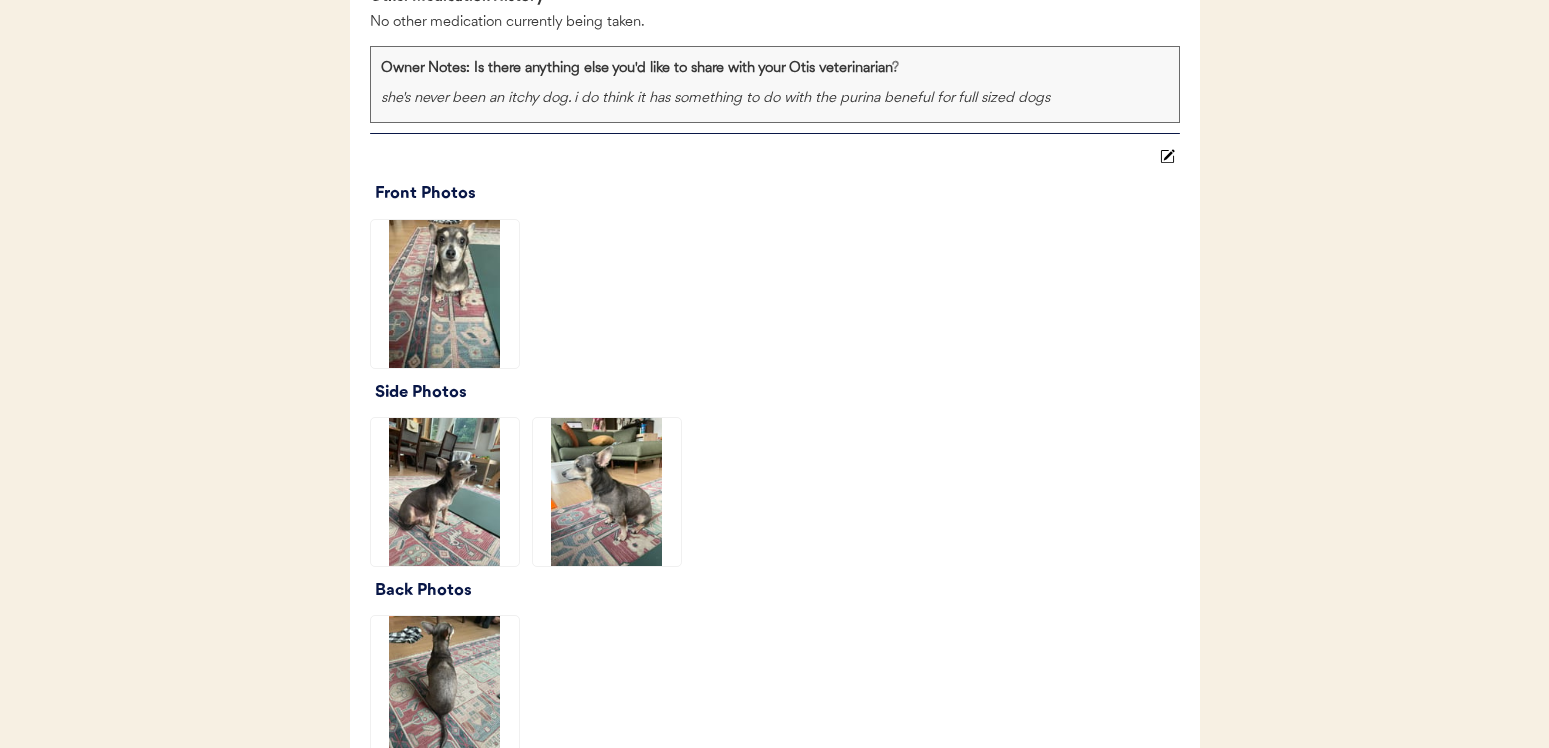 click 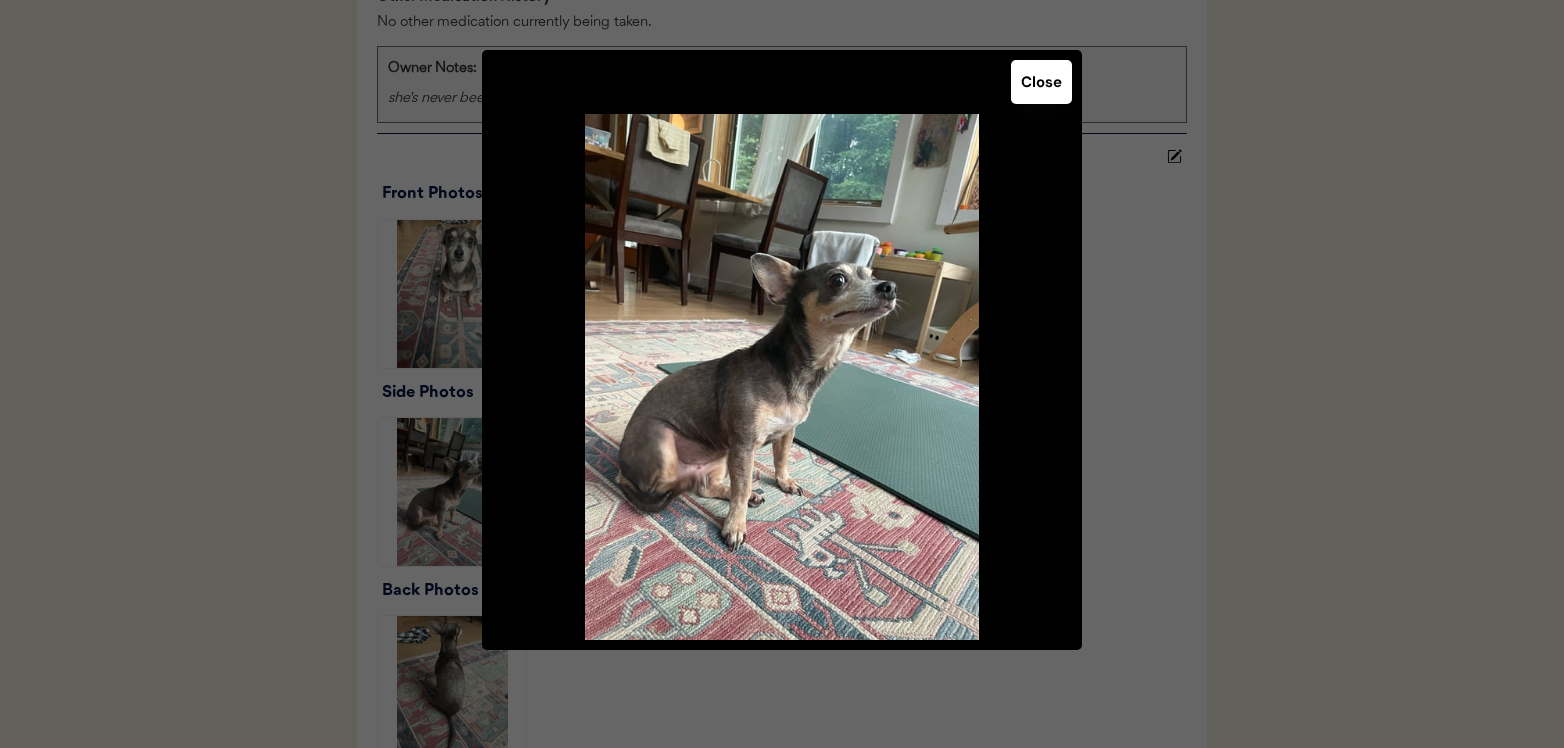 click at bounding box center [782, 374] 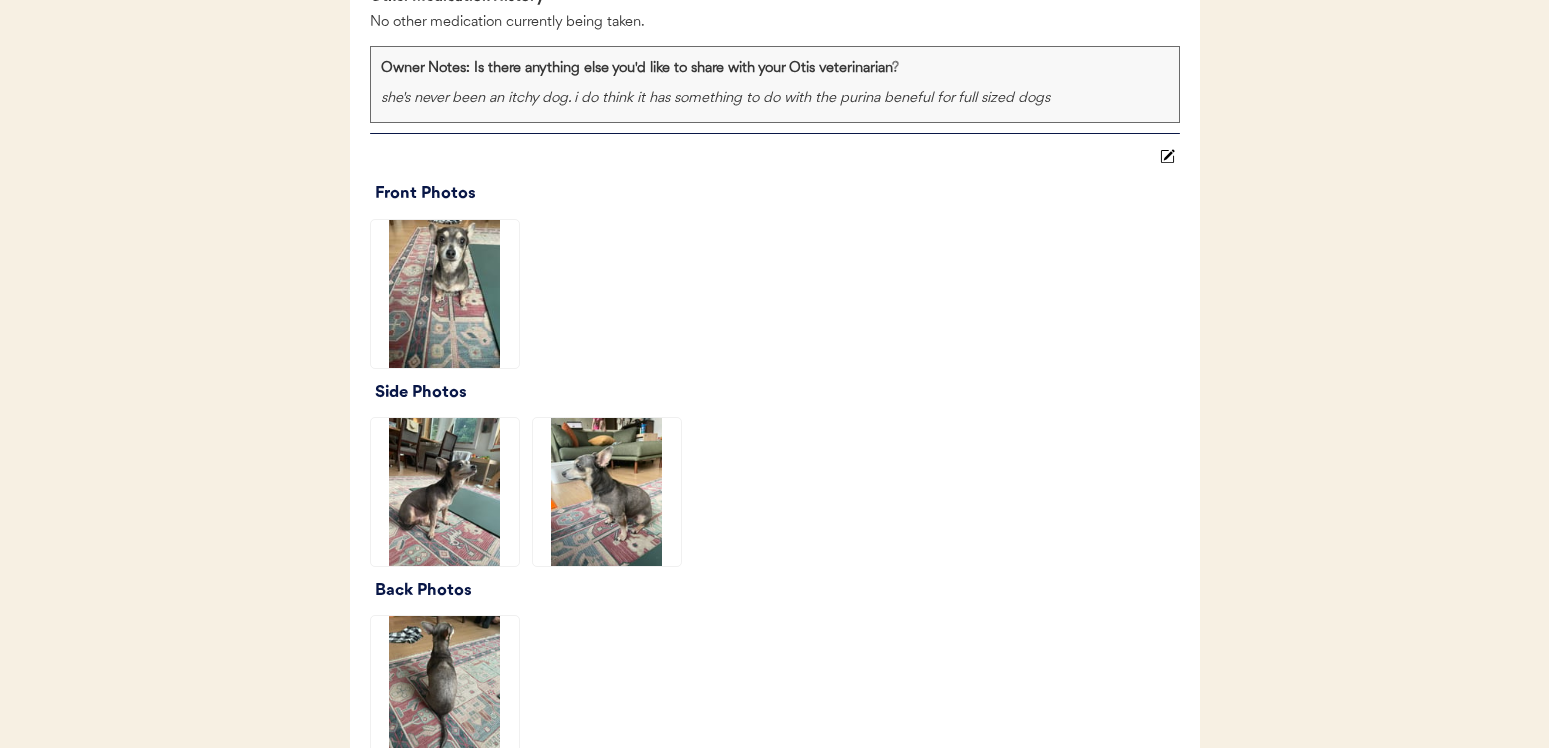 click 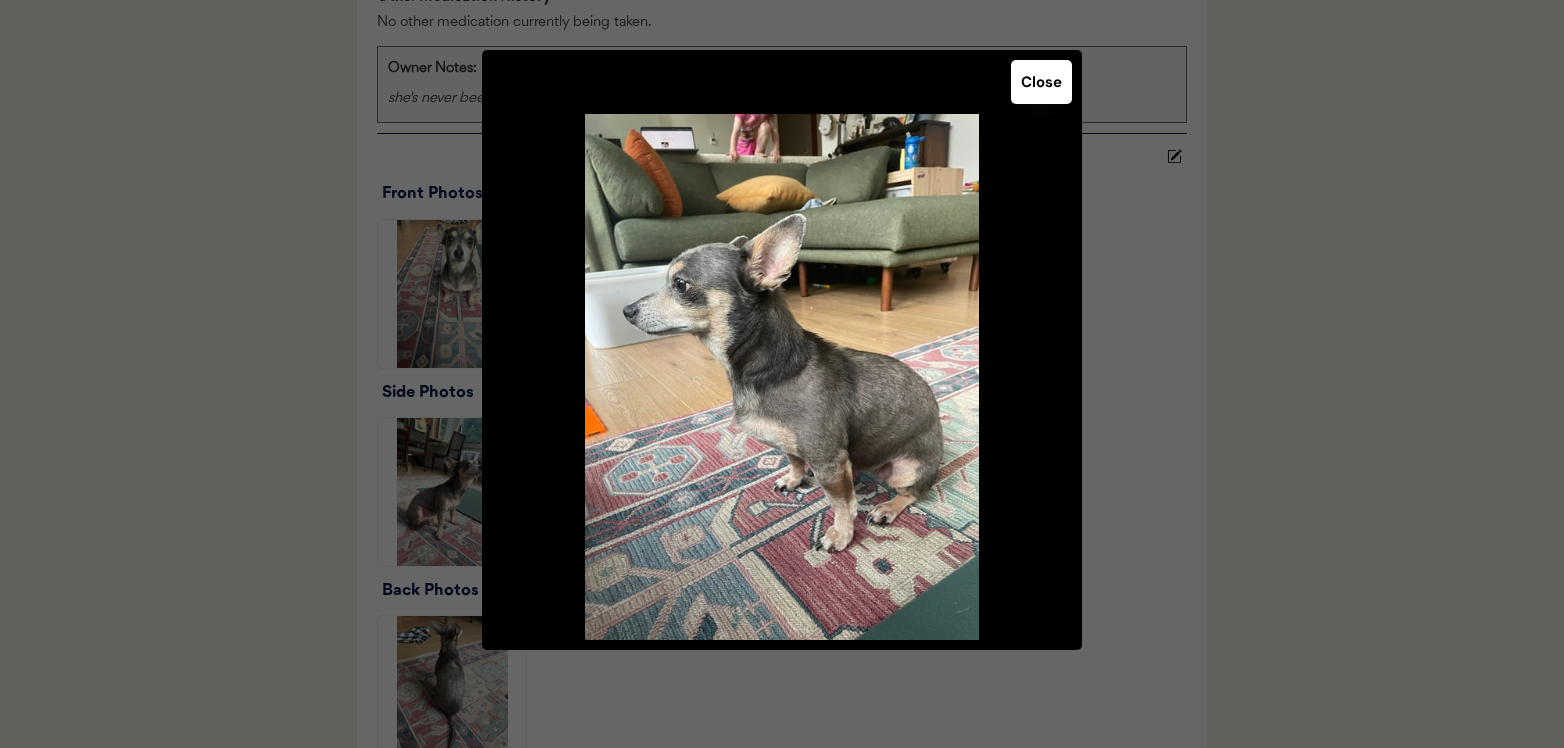 click at bounding box center (782, 374) 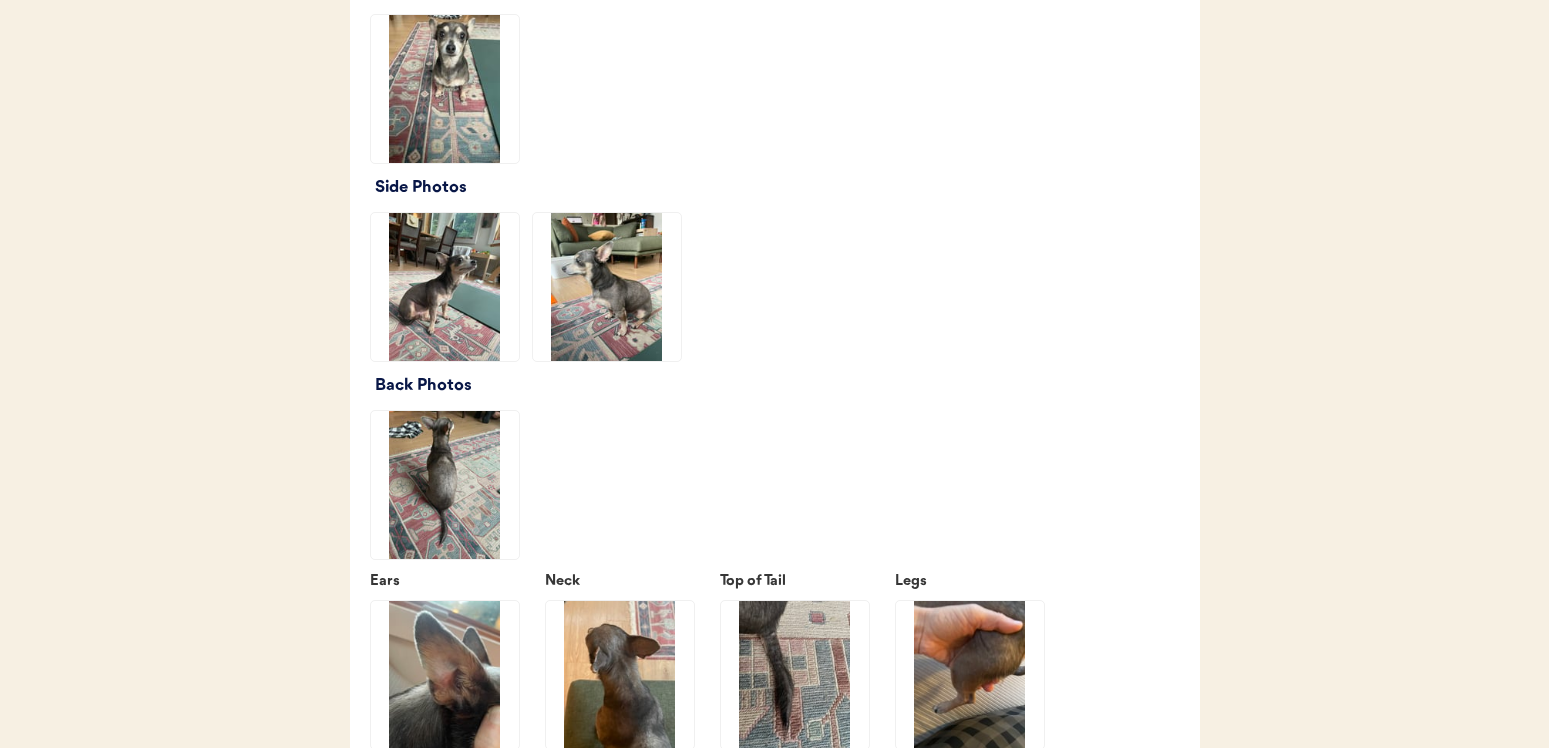 scroll, scrollTop: 2226, scrollLeft: 0, axis: vertical 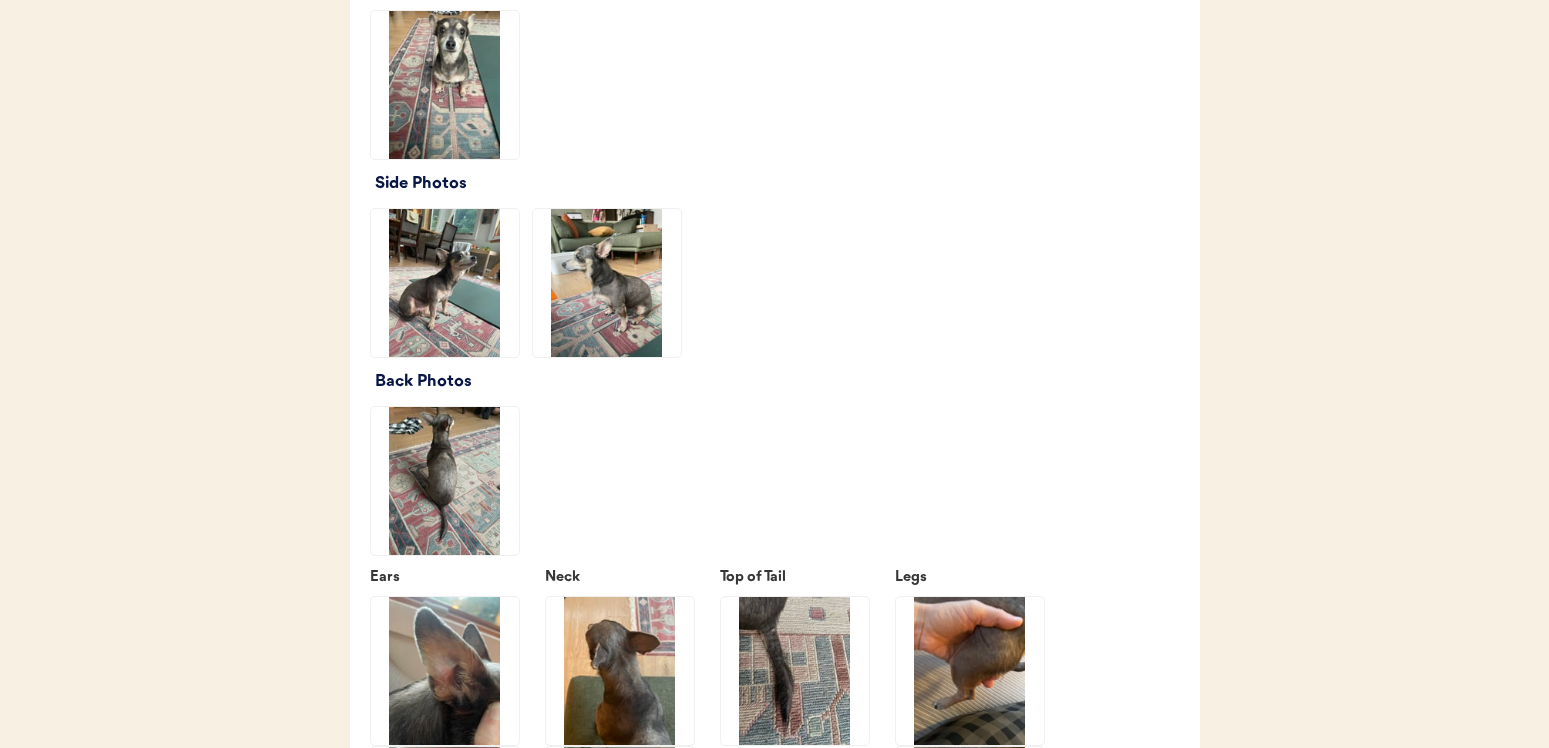 click 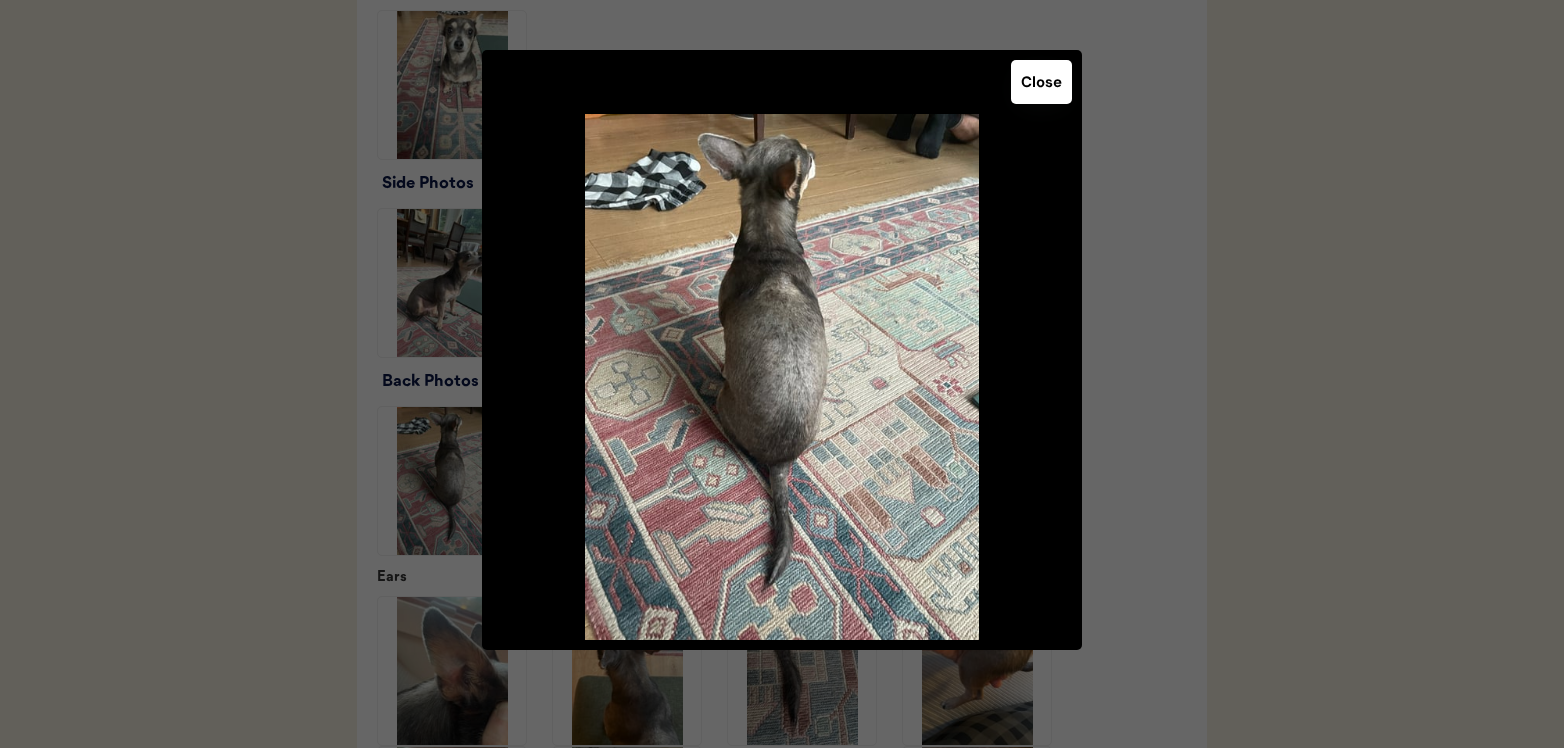 click at bounding box center (782, 374) 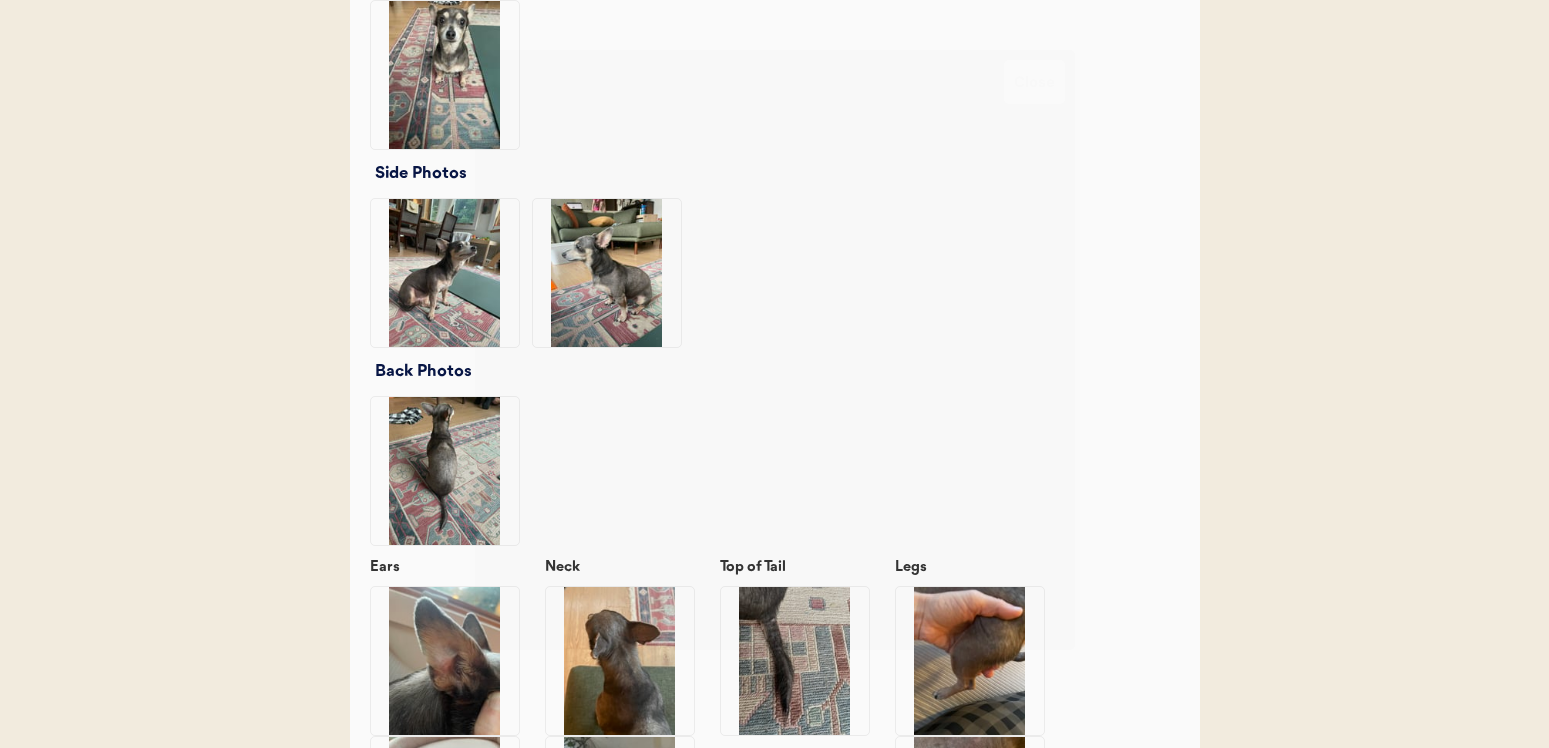scroll, scrollTop: 2297, scrollLeft: 0, axis: vertical 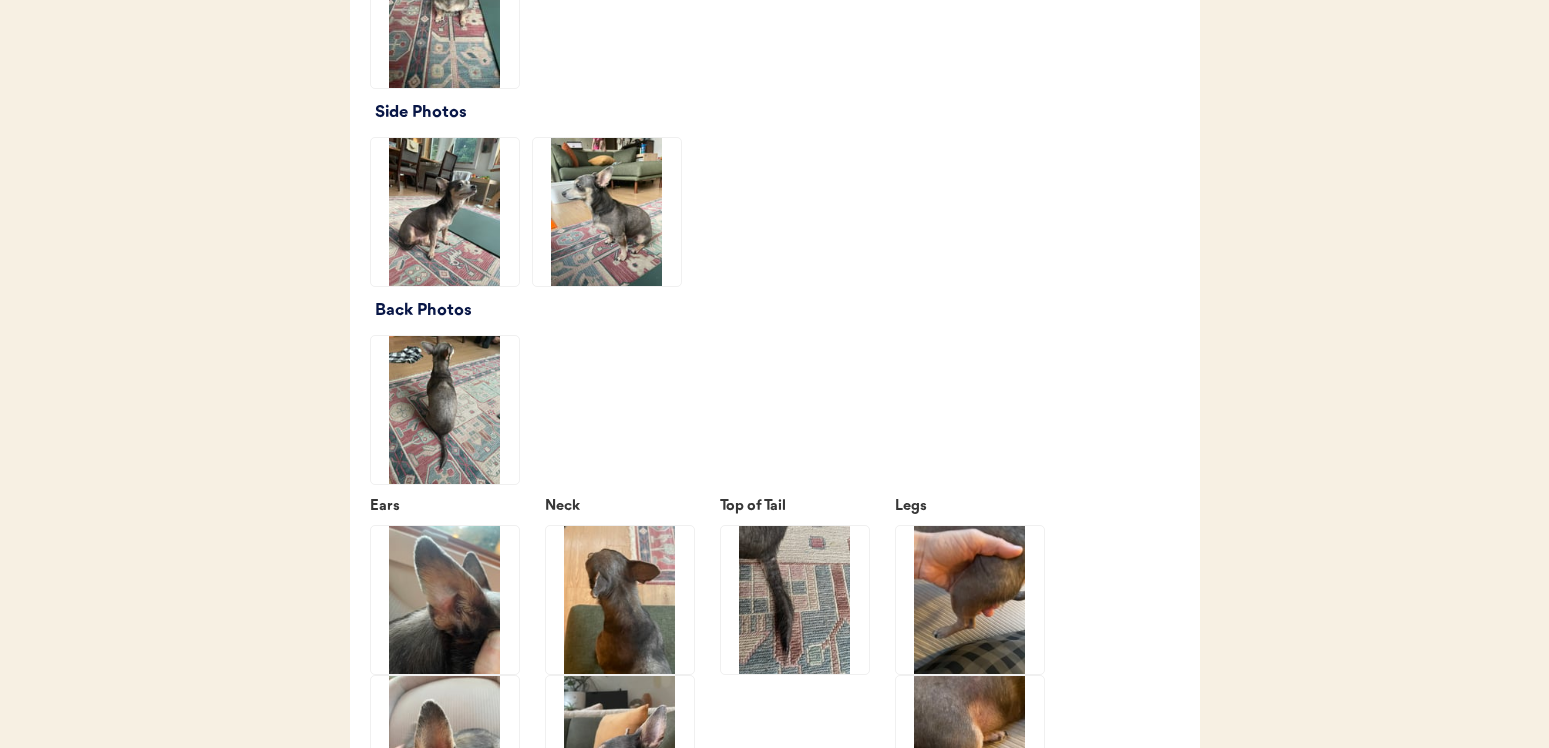 click 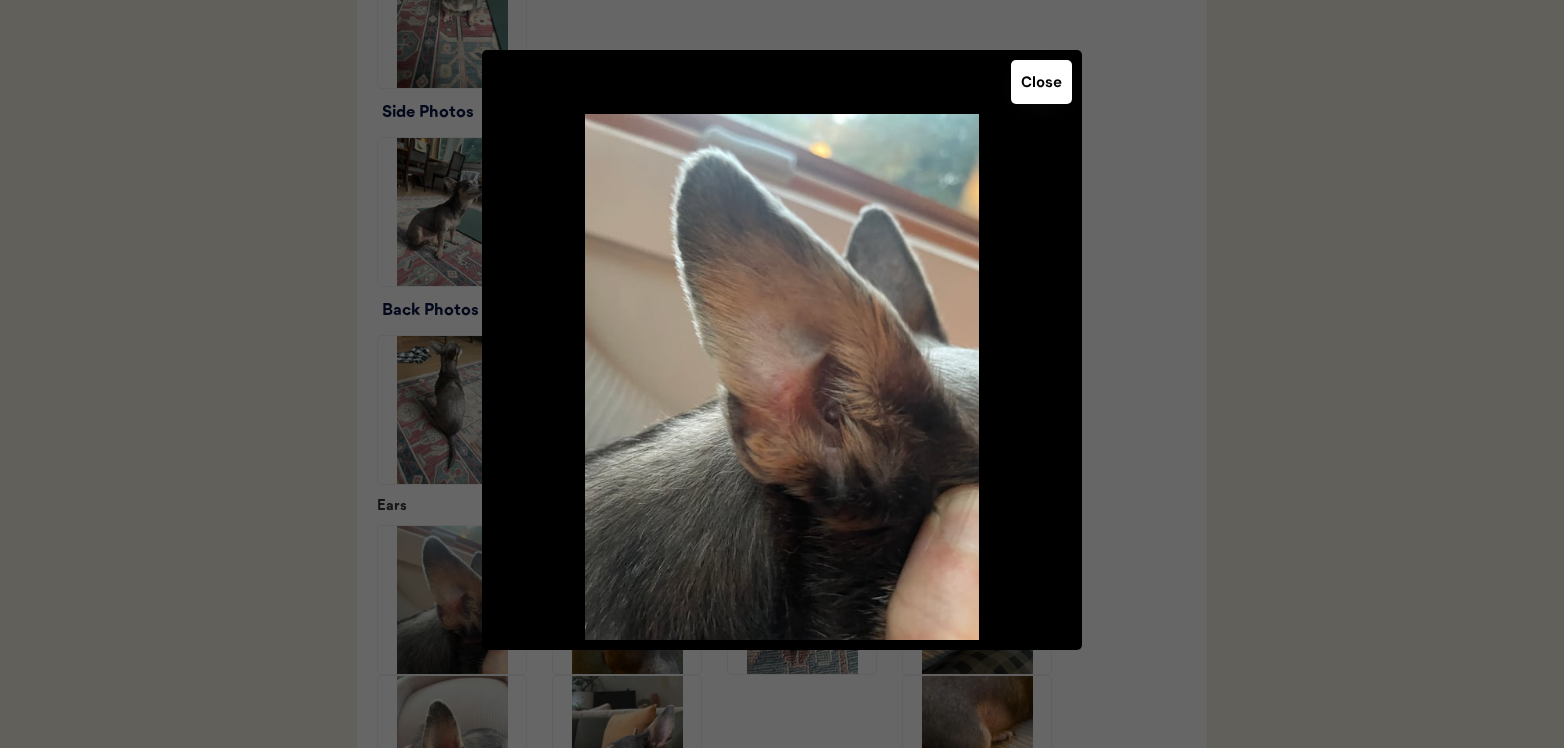 click at bounding box center (782, 374) 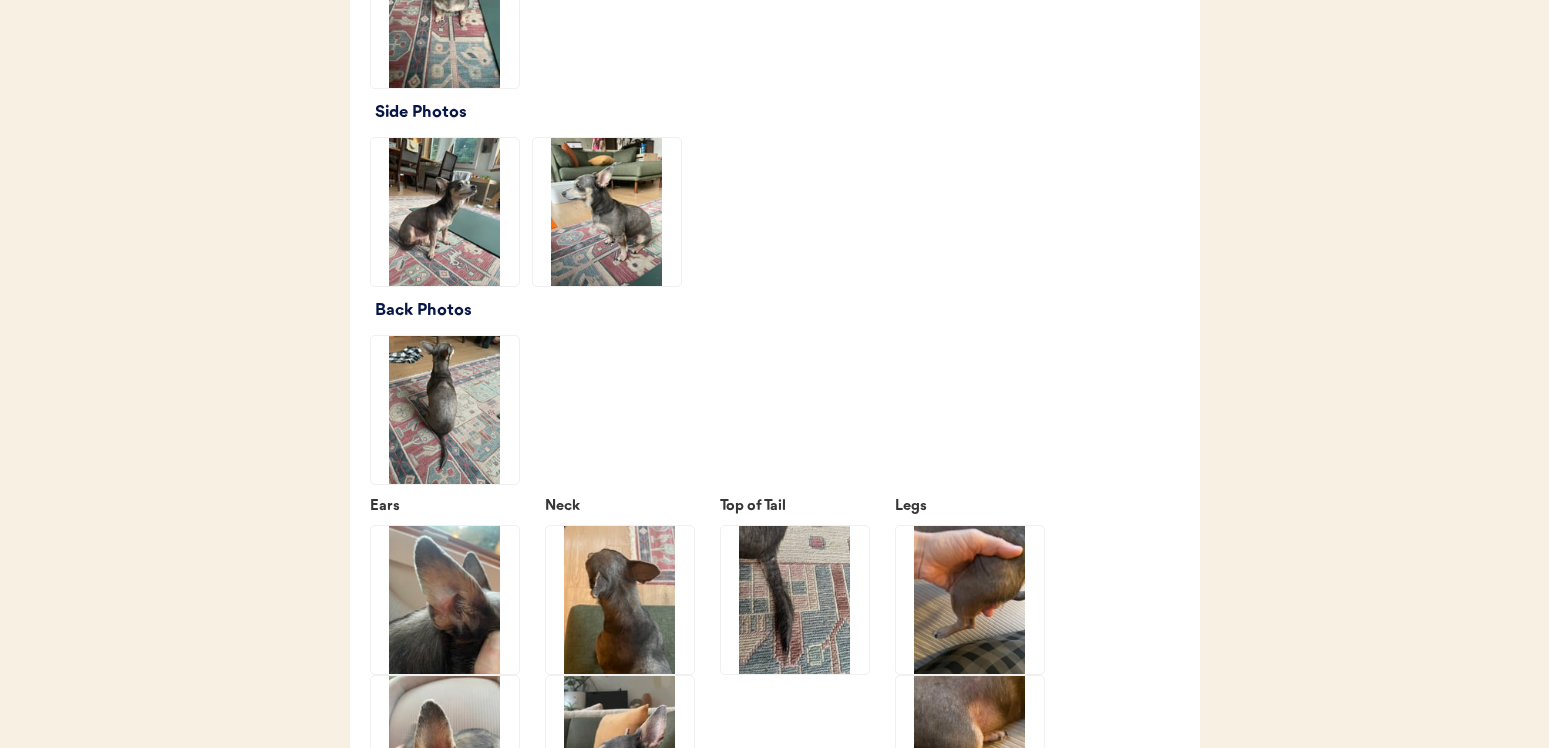 click 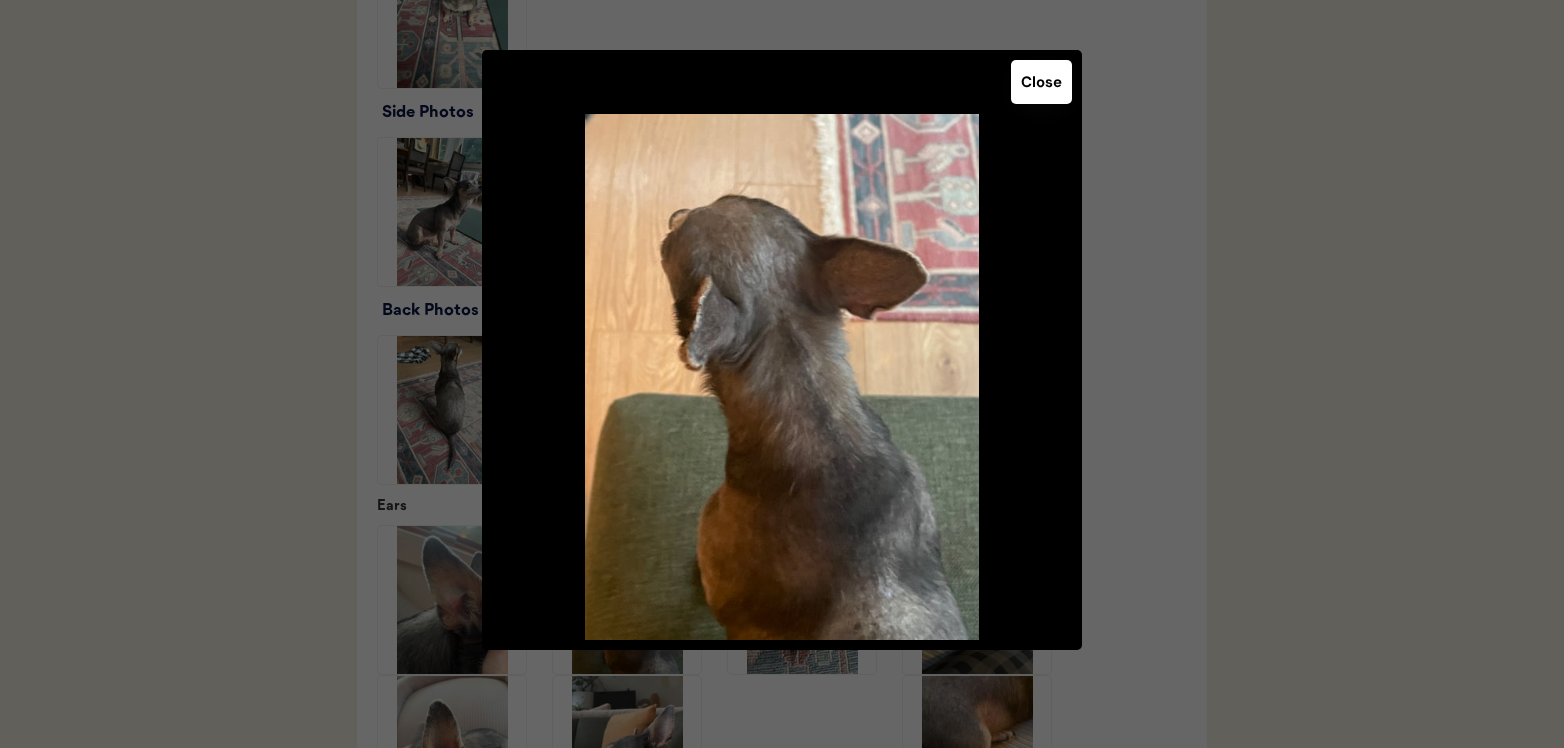 click at bounding box center (782, 374) 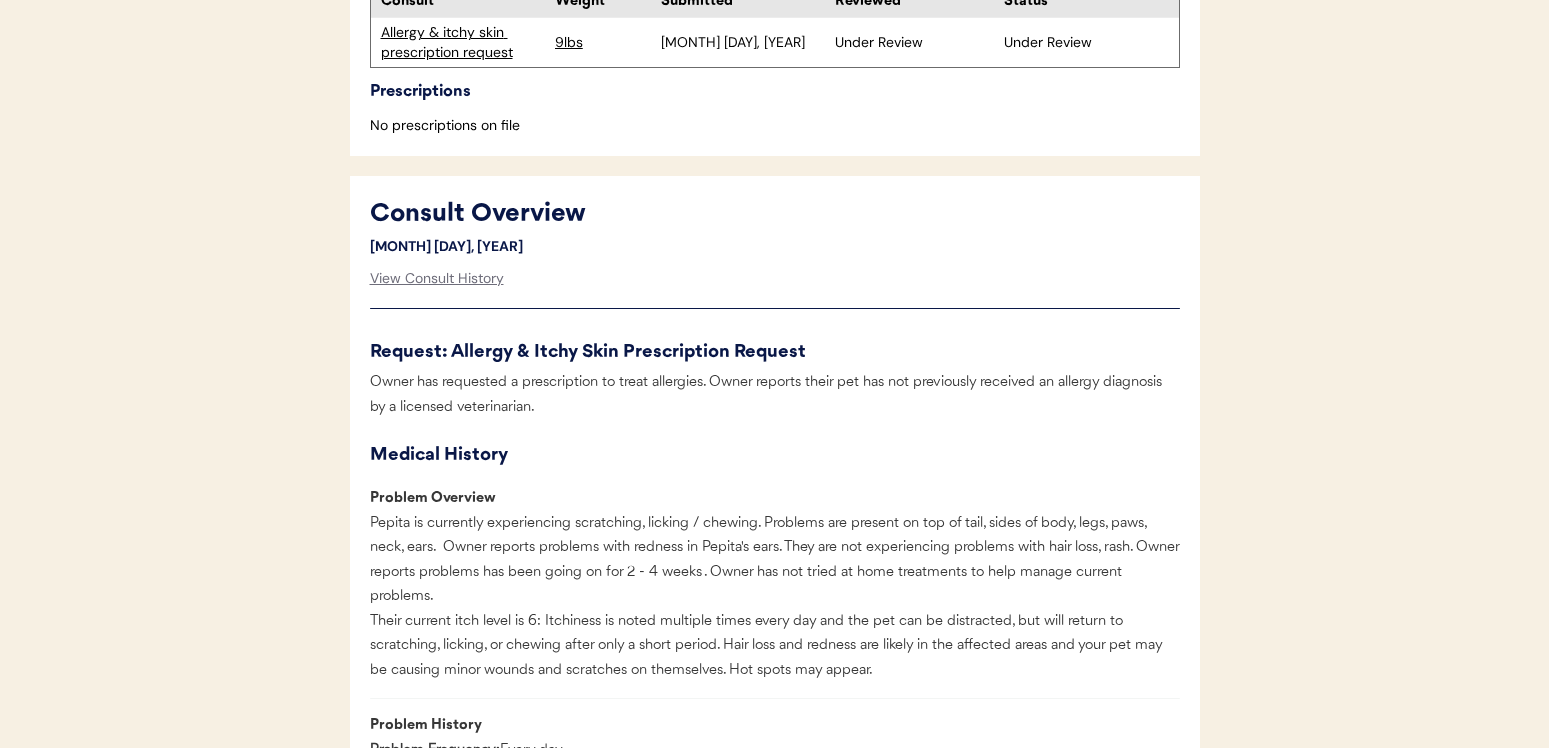 scroll, scrollTop: 0, scrollLeft: 0, axis: both 